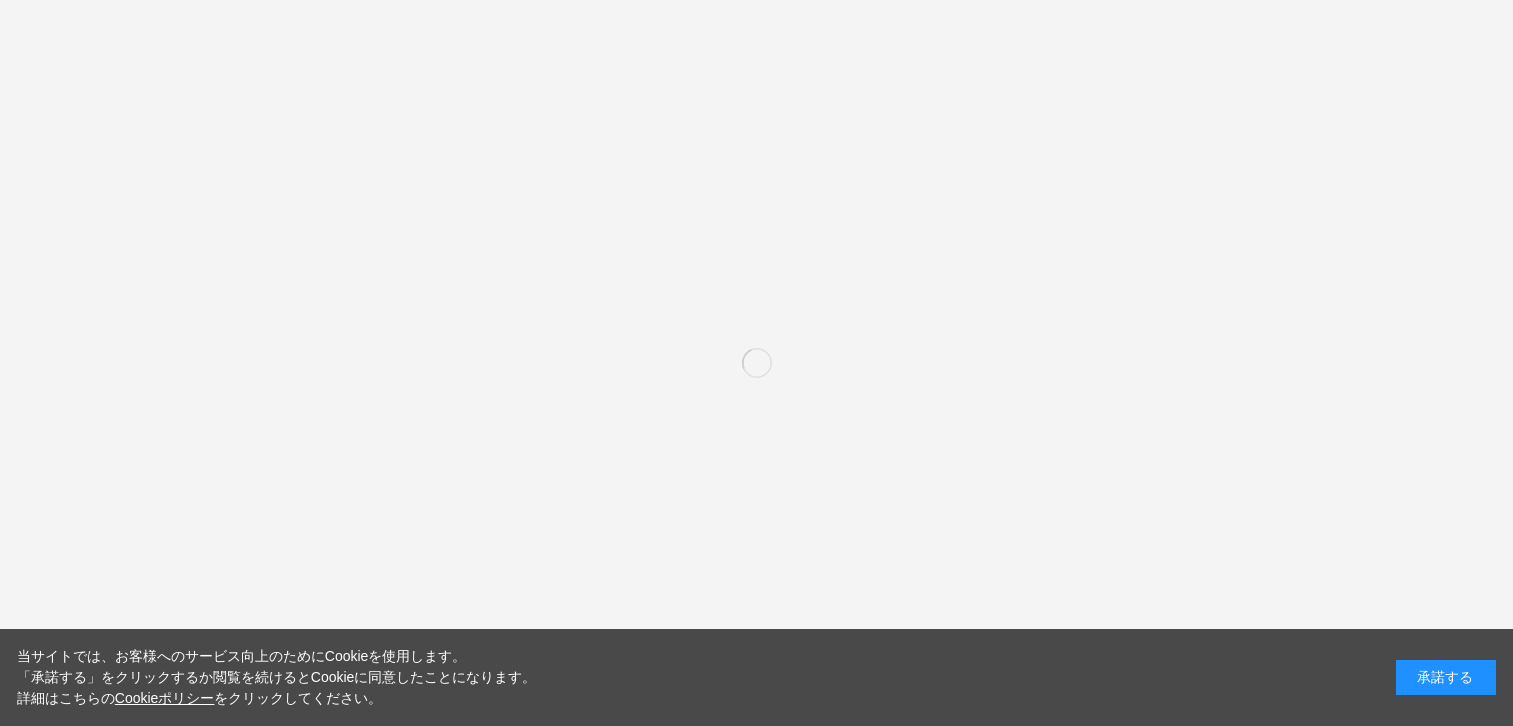 scroll, scrollTop: 0, scrollLeft: 0, axis: both 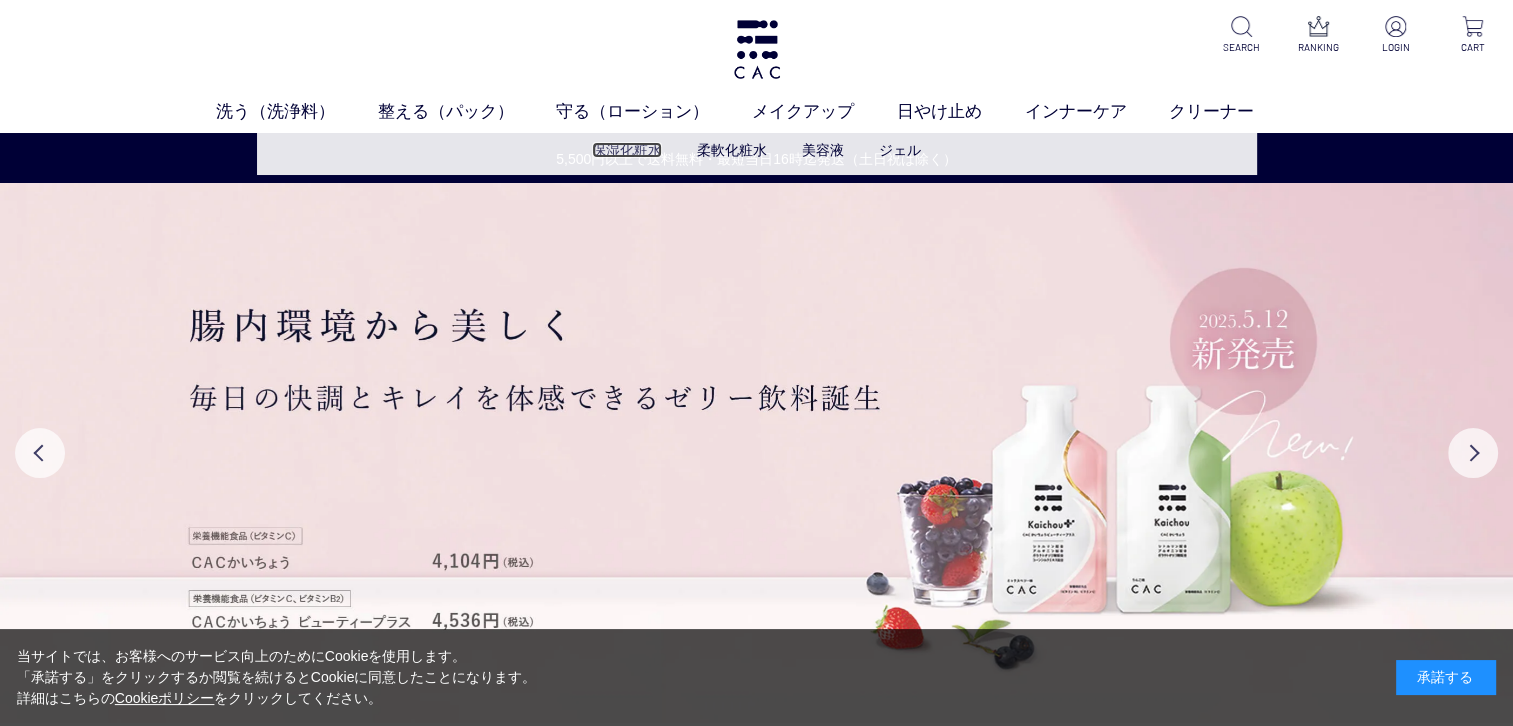 click on "保湿化粧水" at bounding box center [627, 150] 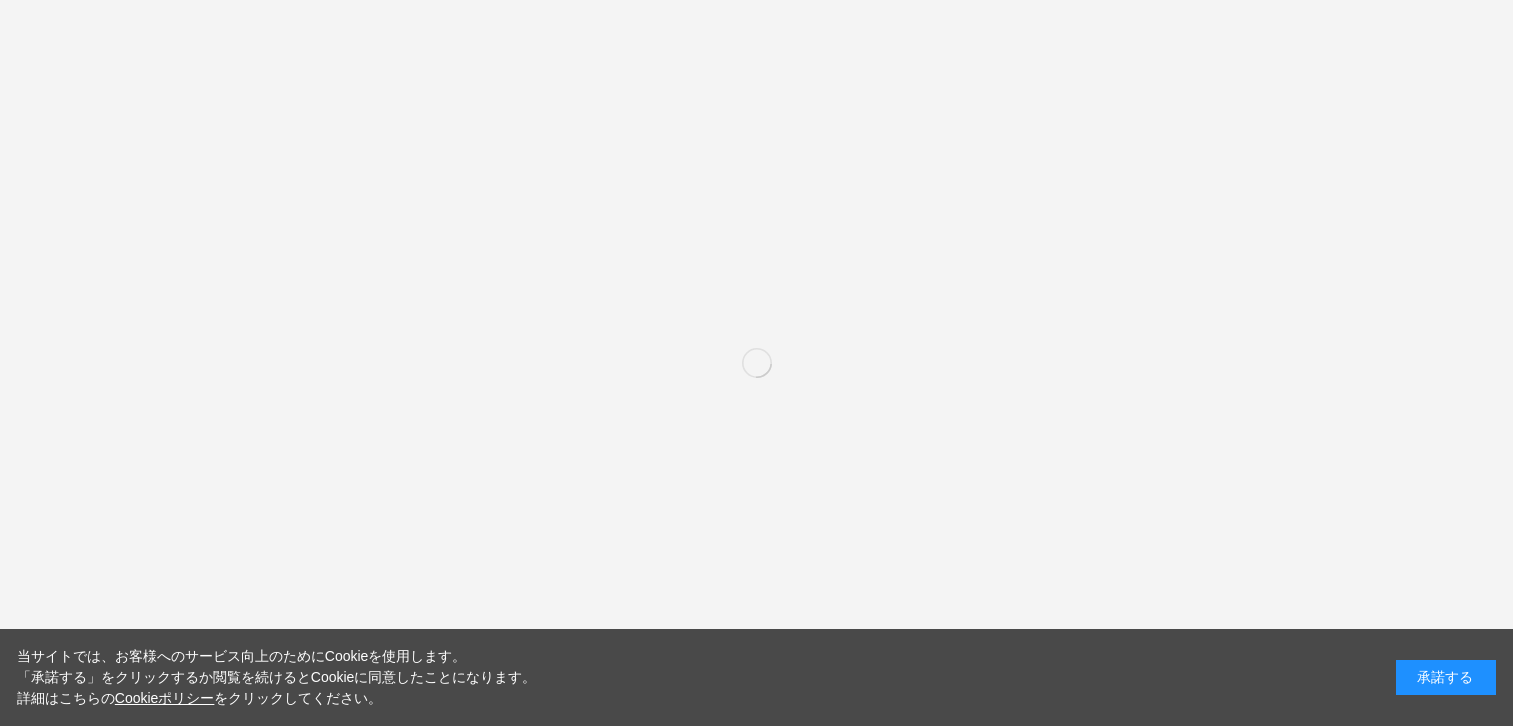scroll, scrollTop: 0, scrollLeft: 0, axis: both 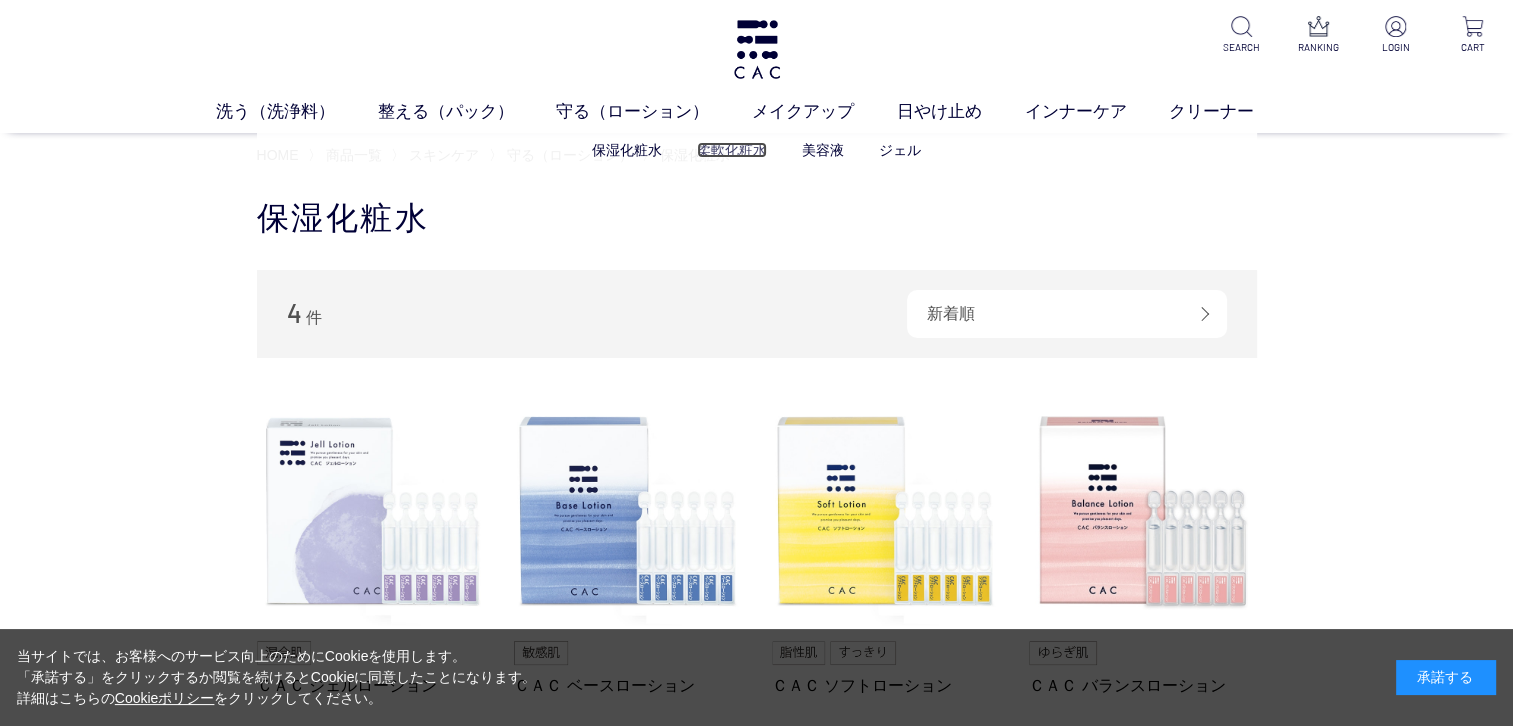 click on "柔軟化粧水" at bounding box center [732, 150] 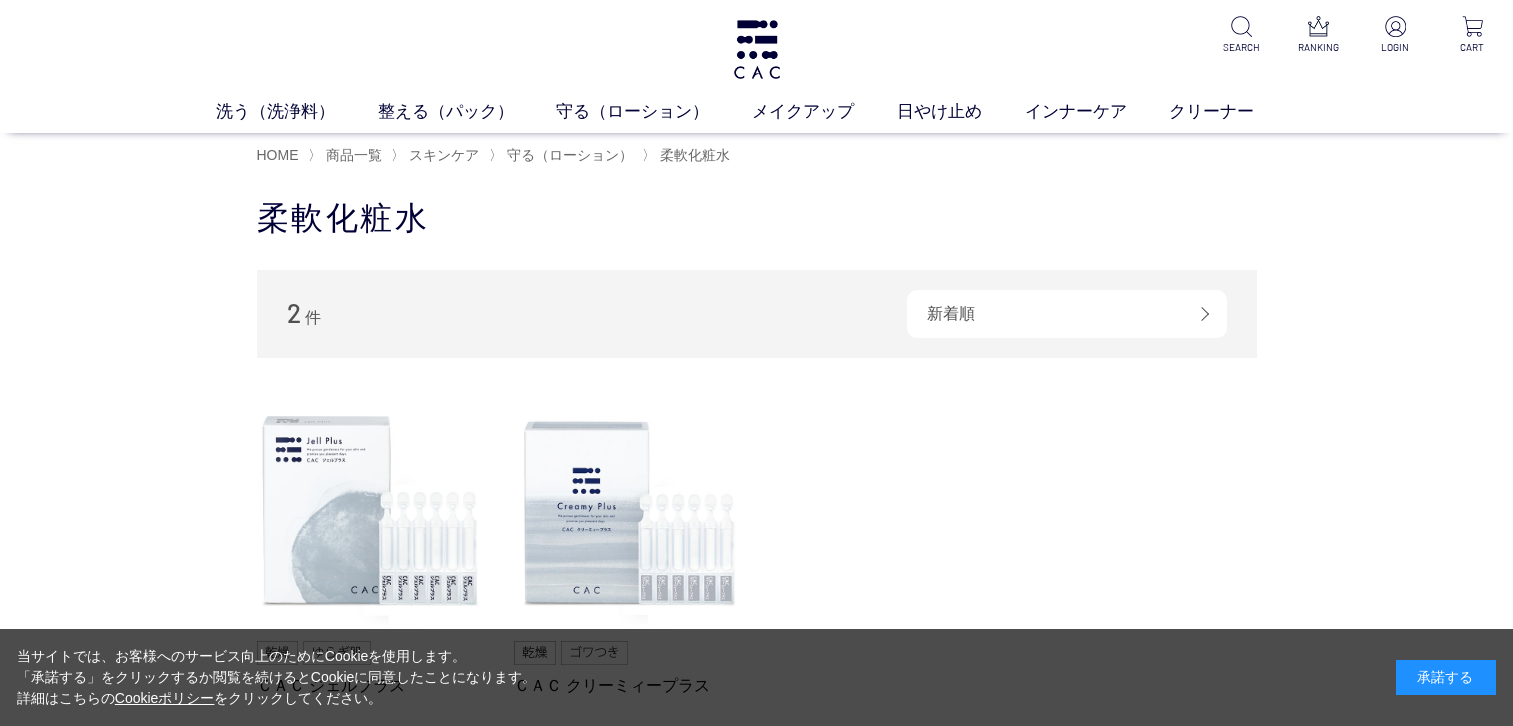 scroll, scrollTop: 0, scrollLeft: 0, axis: both 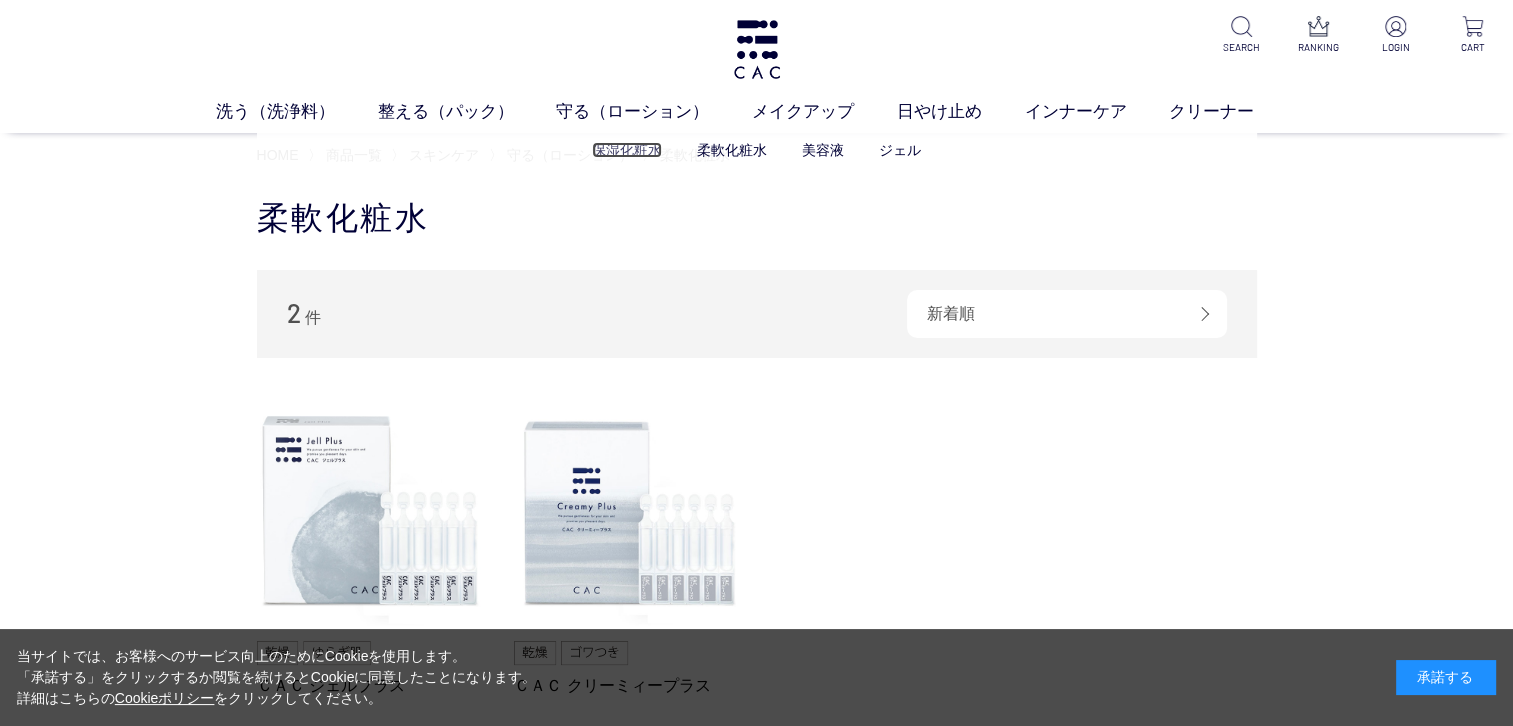 click on "保湿化粧水" at bounding box center [627, 150] 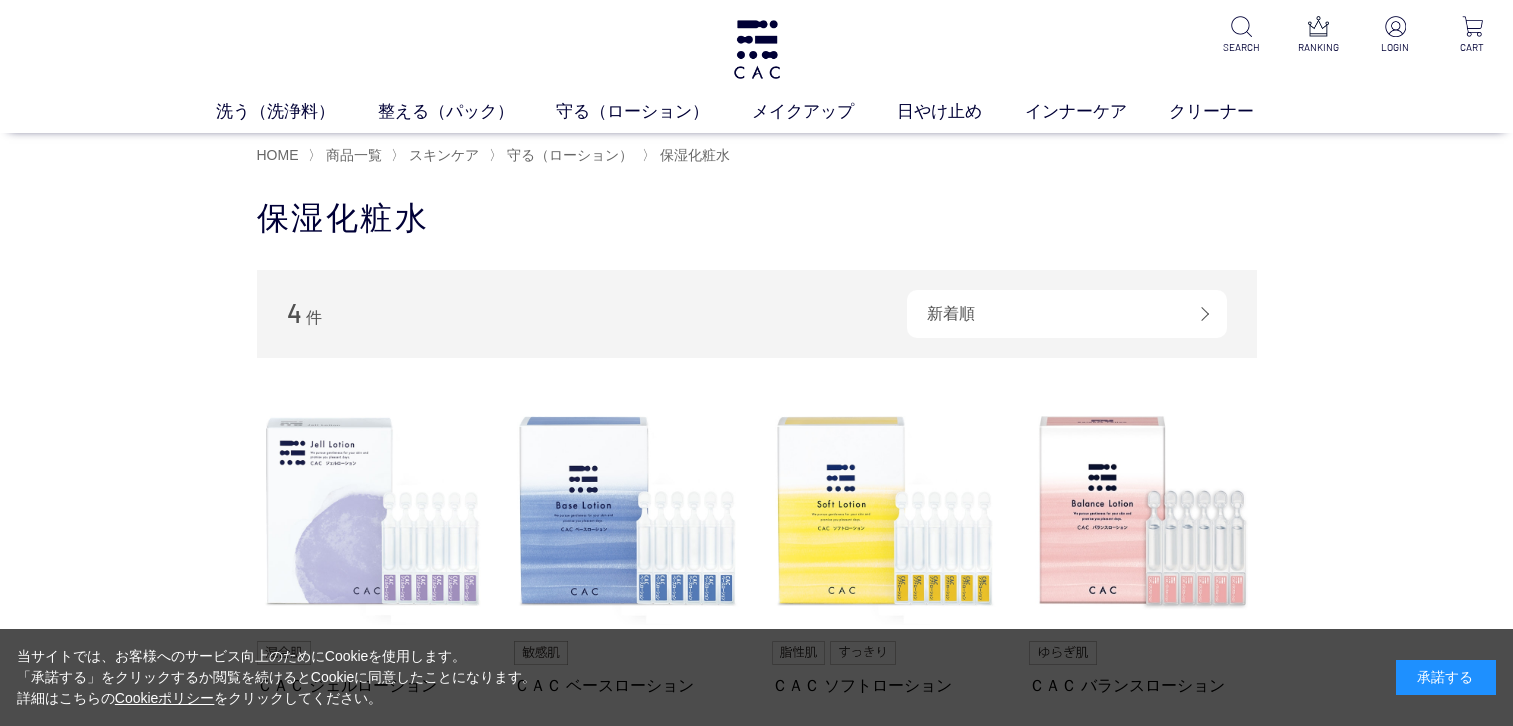 scroll, scrollTop: 0, scrollLeft: 0, axis: both 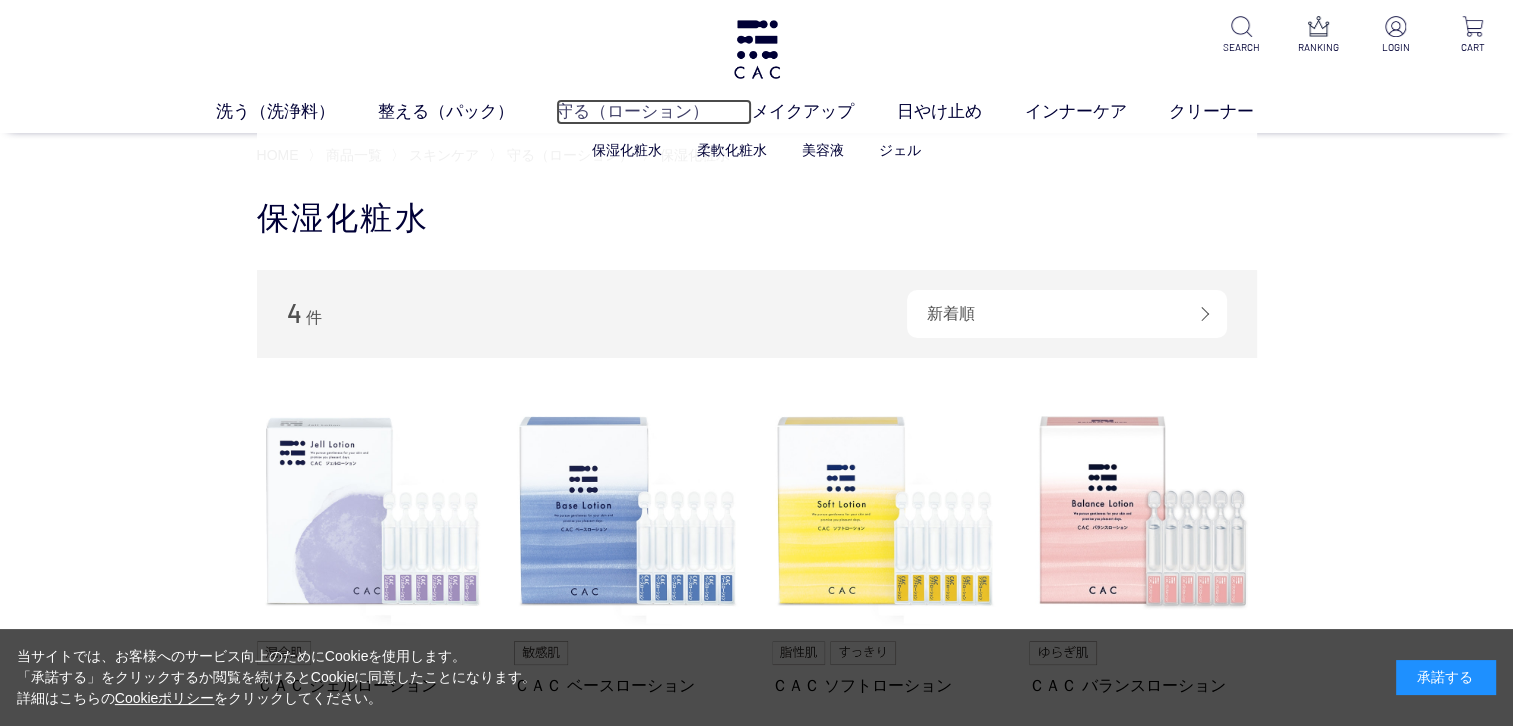 click on "守る（ローション）" at bounding box center [654, 112] 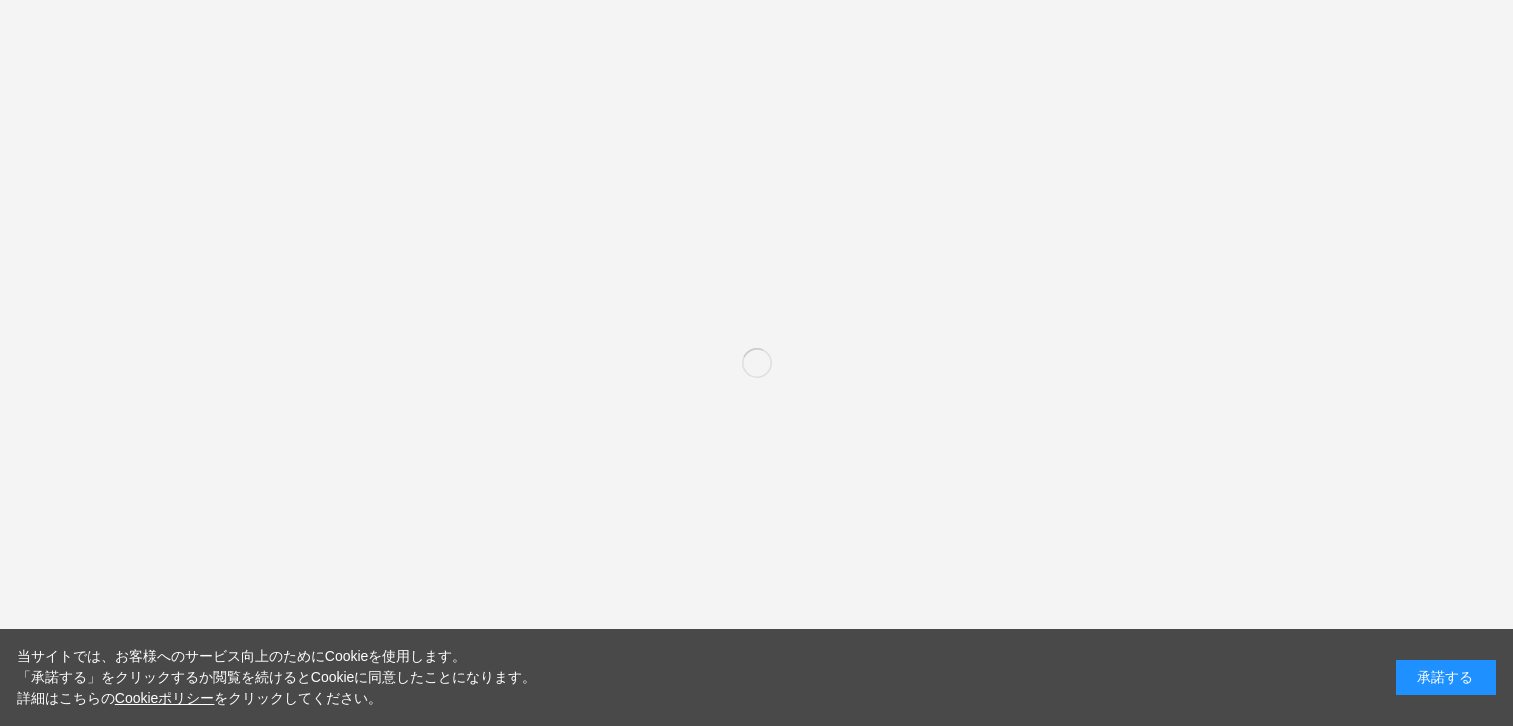 scroll, scrollTop: 0, scrollLeft: 0, axis: both 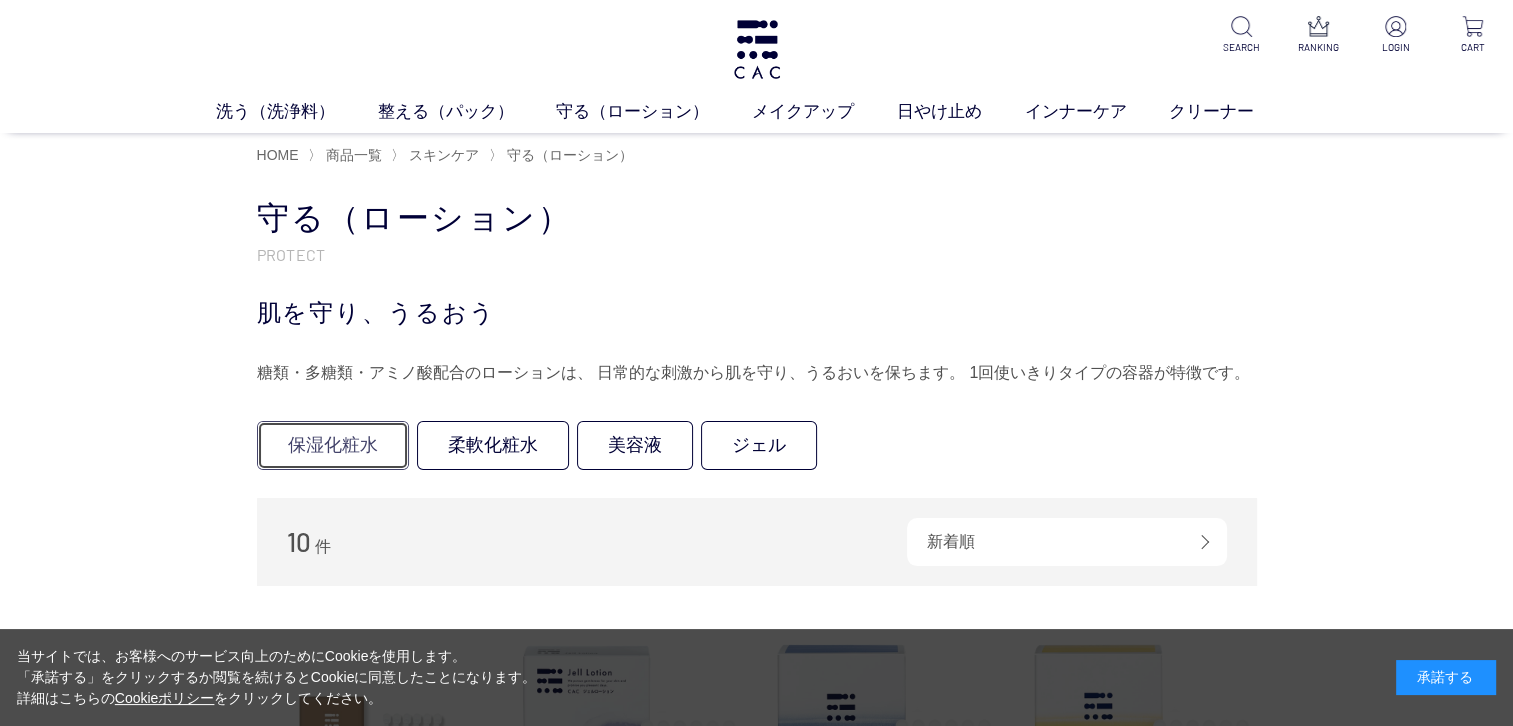 click on "保湿化粧水" at bounding box center [333, 445] 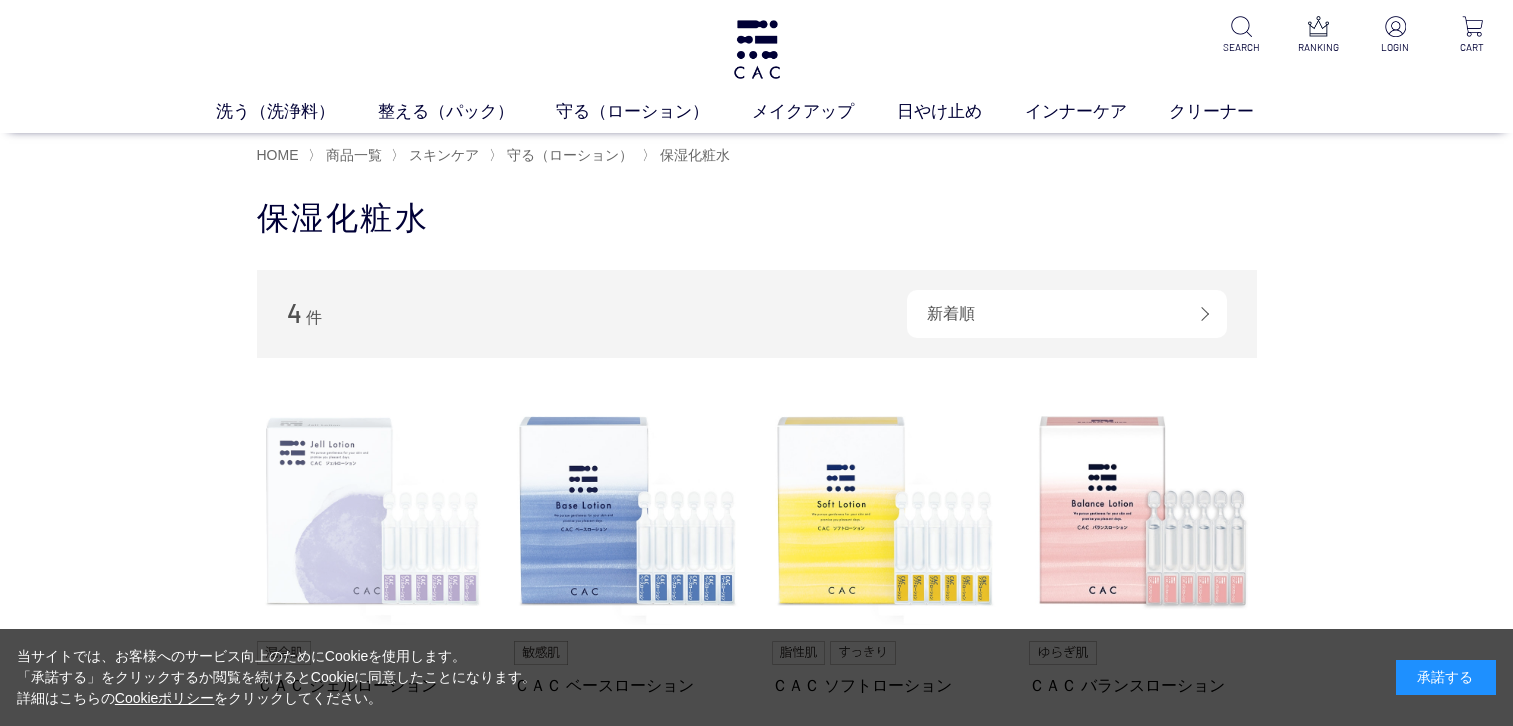 scroll, scrollTop: 0, scrollLeft: 0, axis: both 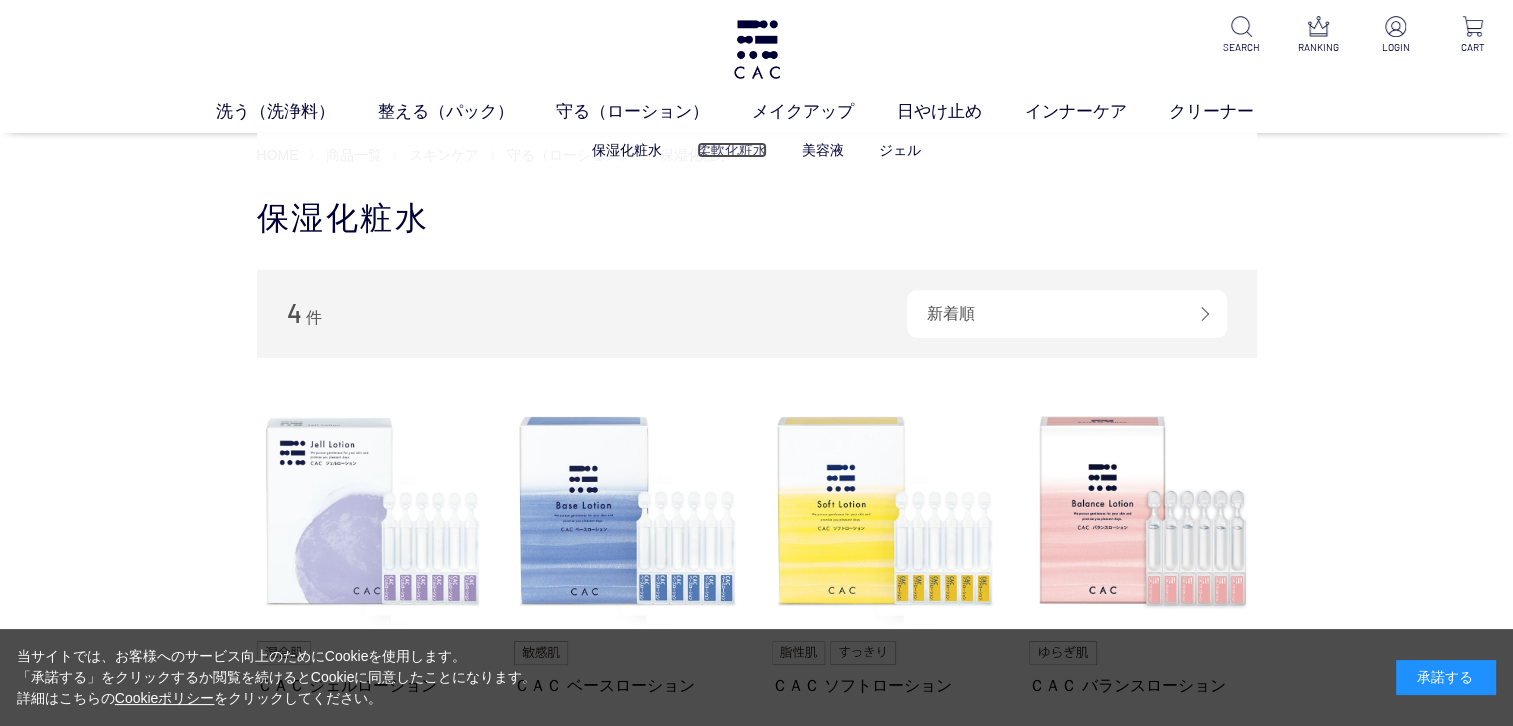 click on "柔軟化粧水" at bounding box center (732, 150) 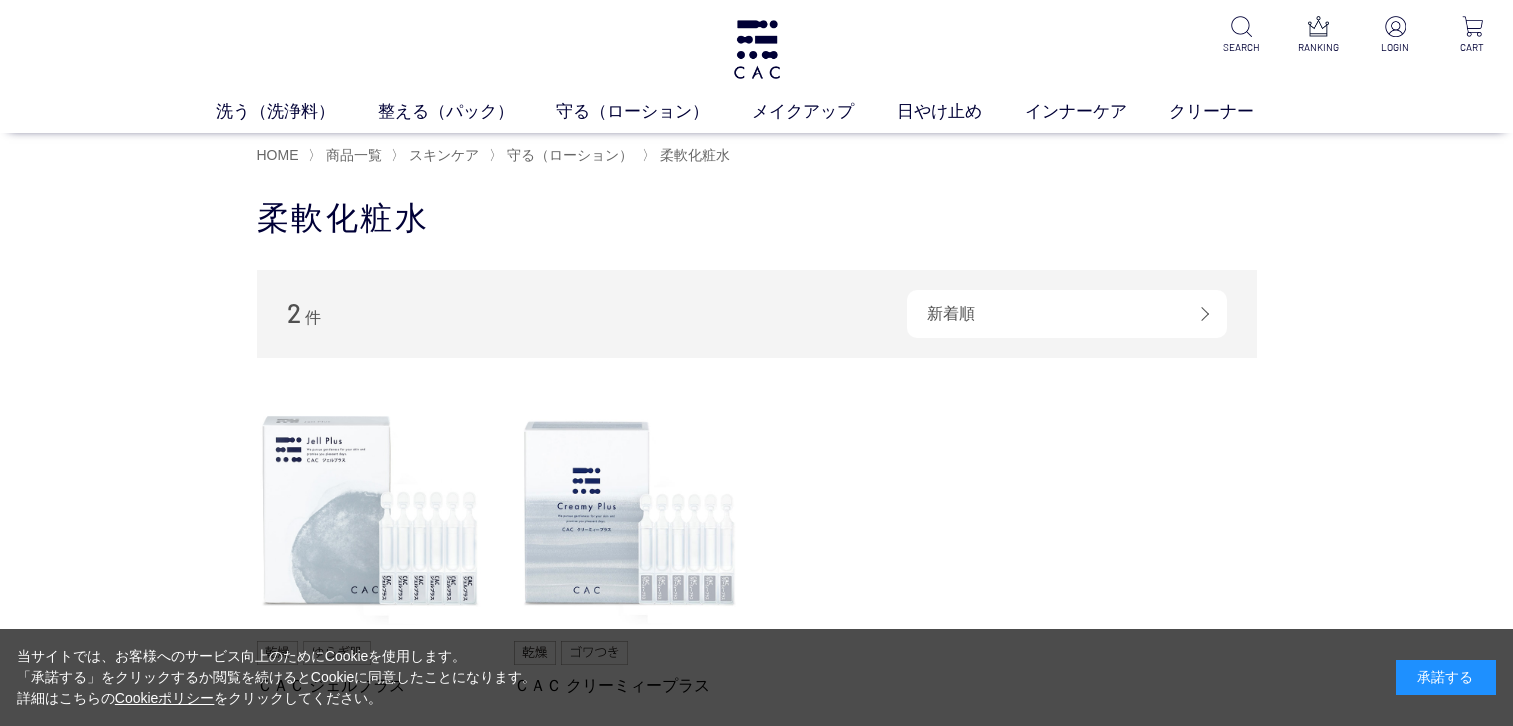 scroll, scrollTop: 0, scrollLeft: 0, axis: both 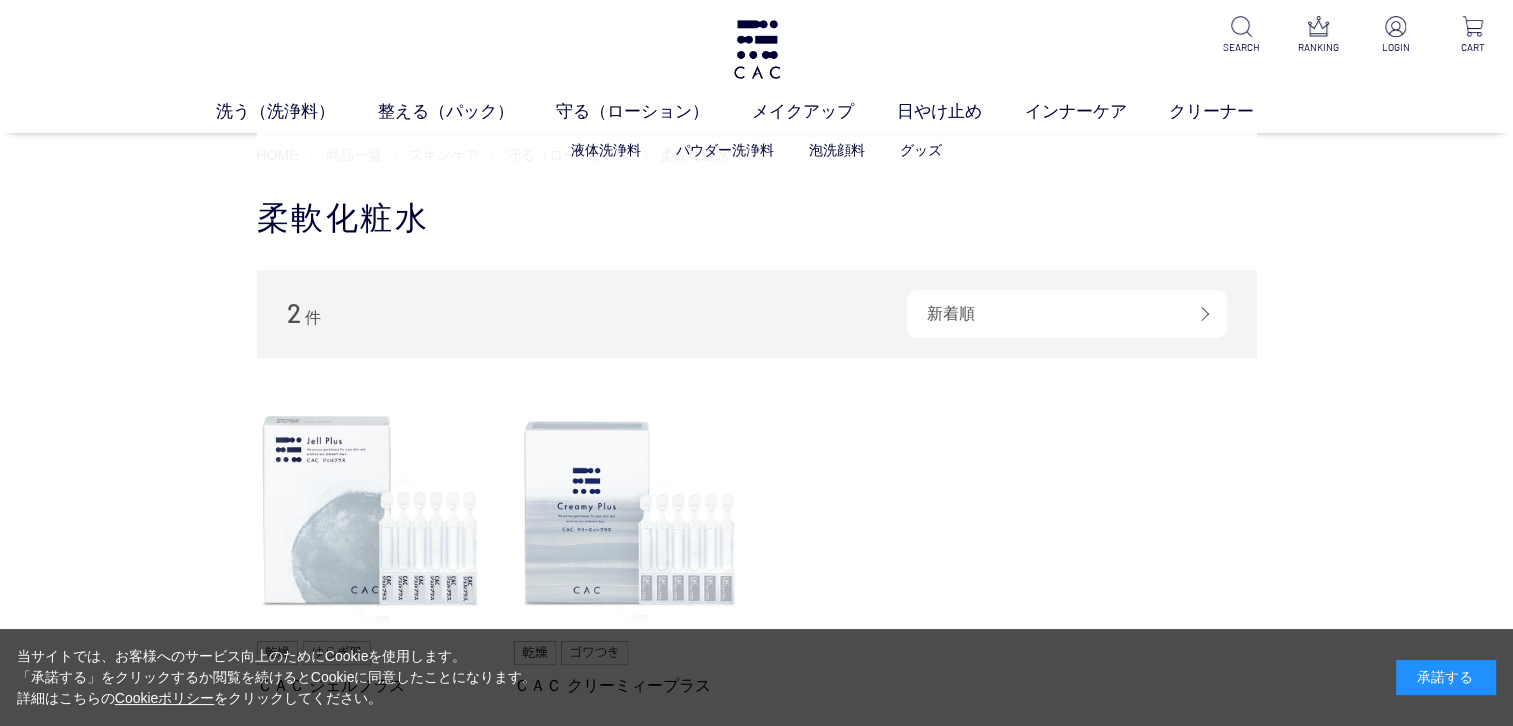 click on "液体洗浄料
パウダー洗浄料
泡洗顔料
グッズ" at bounding box center (757, 150) 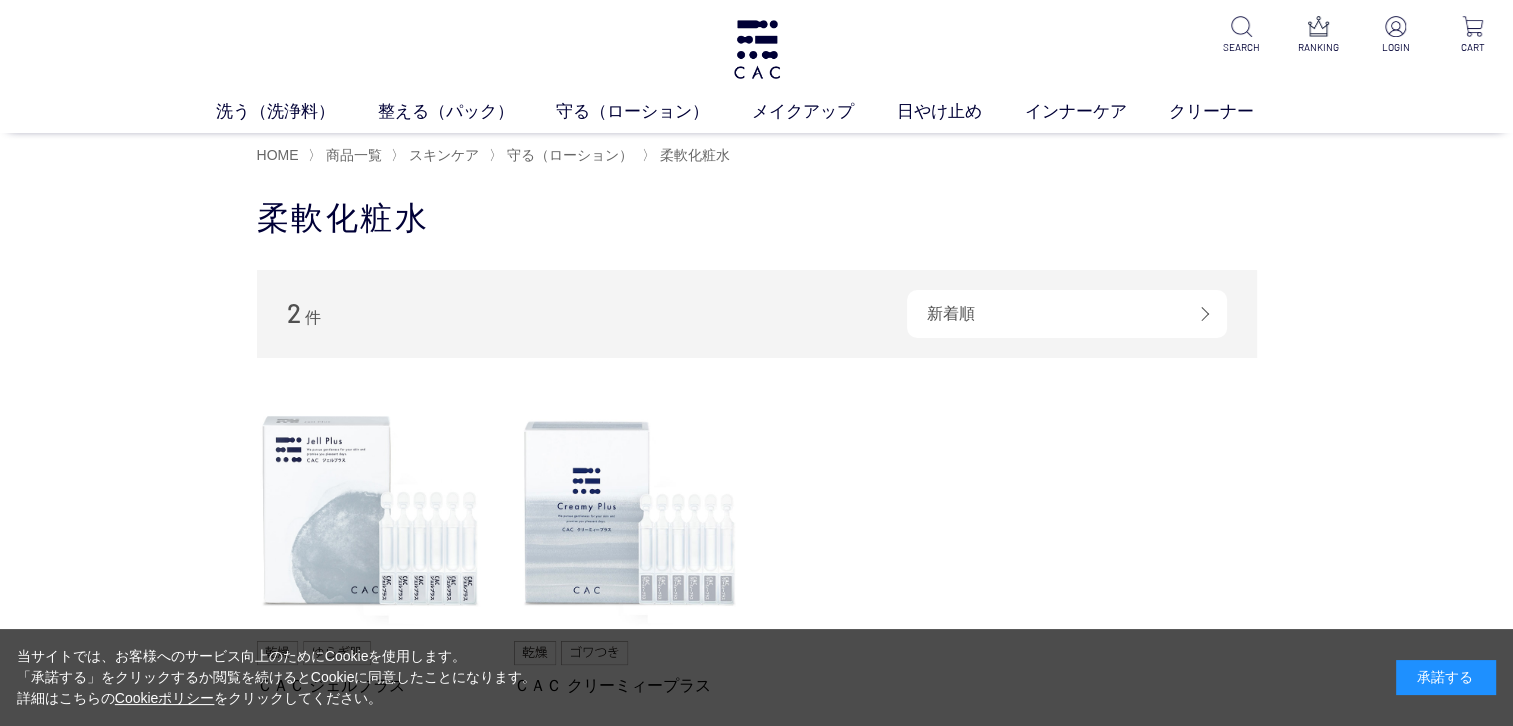 click on "HOME
〉
商品一覧
〉
スキンケア
〉
守る（ローション）
〉
柔軟化粧水" at bounding box center (757, 155) 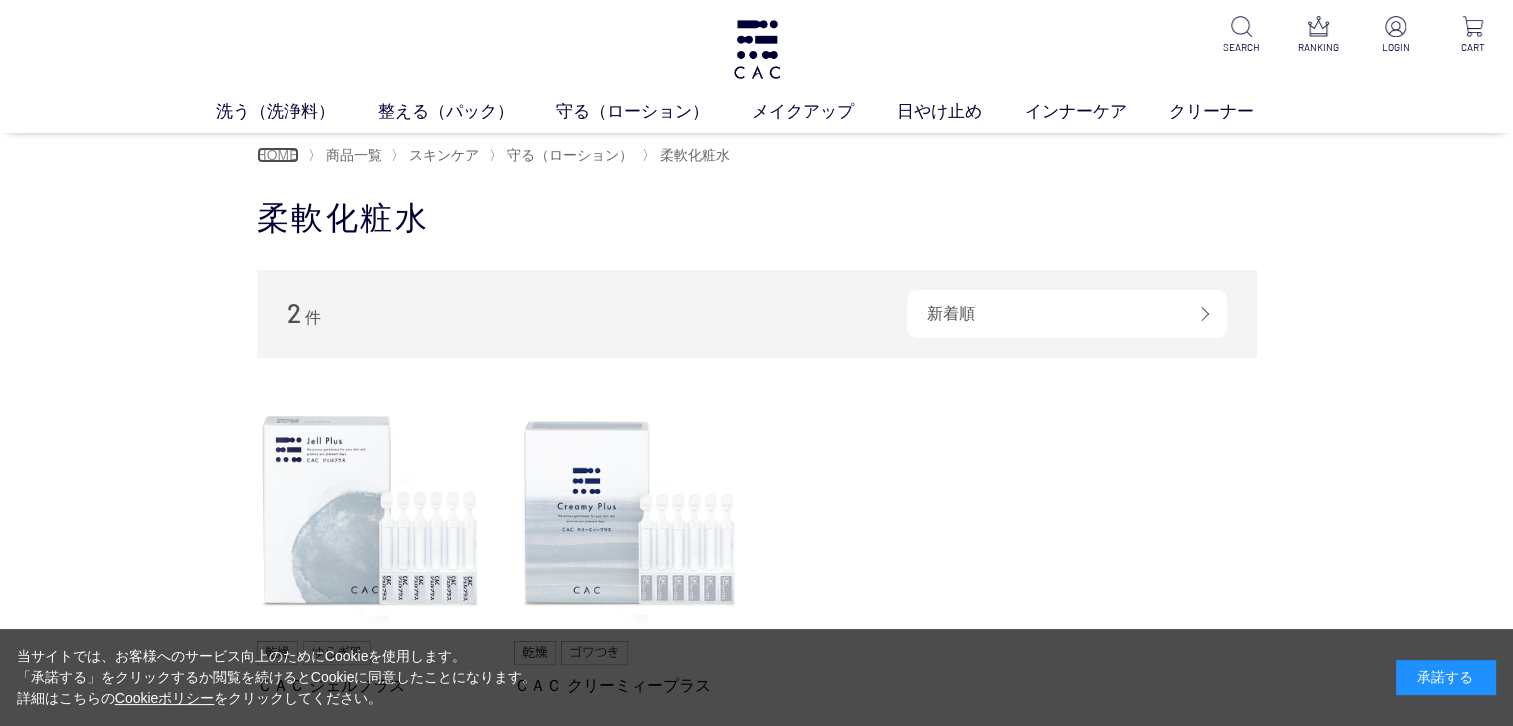 click on "HOME" at bounding box center (278, 155) 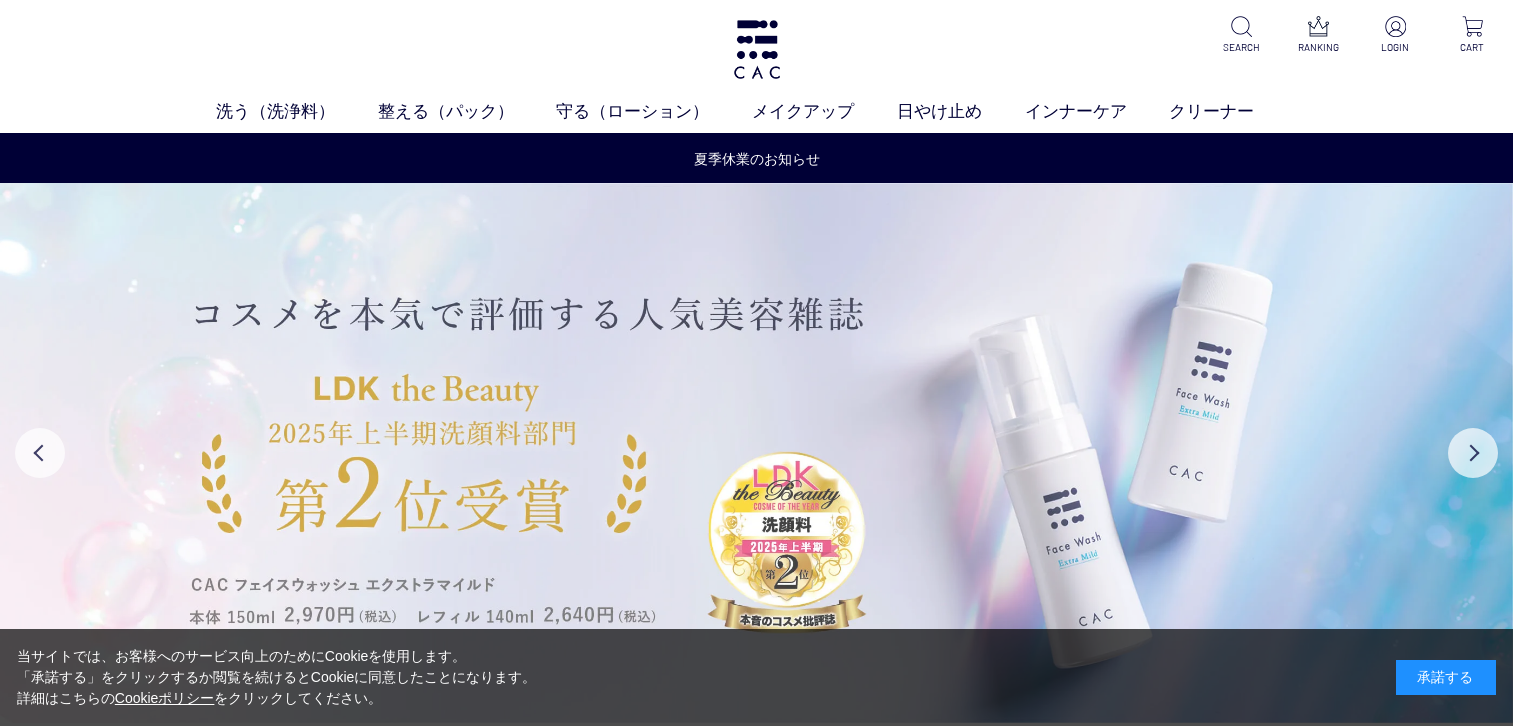 scroll, scrollTop: 0, scrollLeft: 0, axis: both 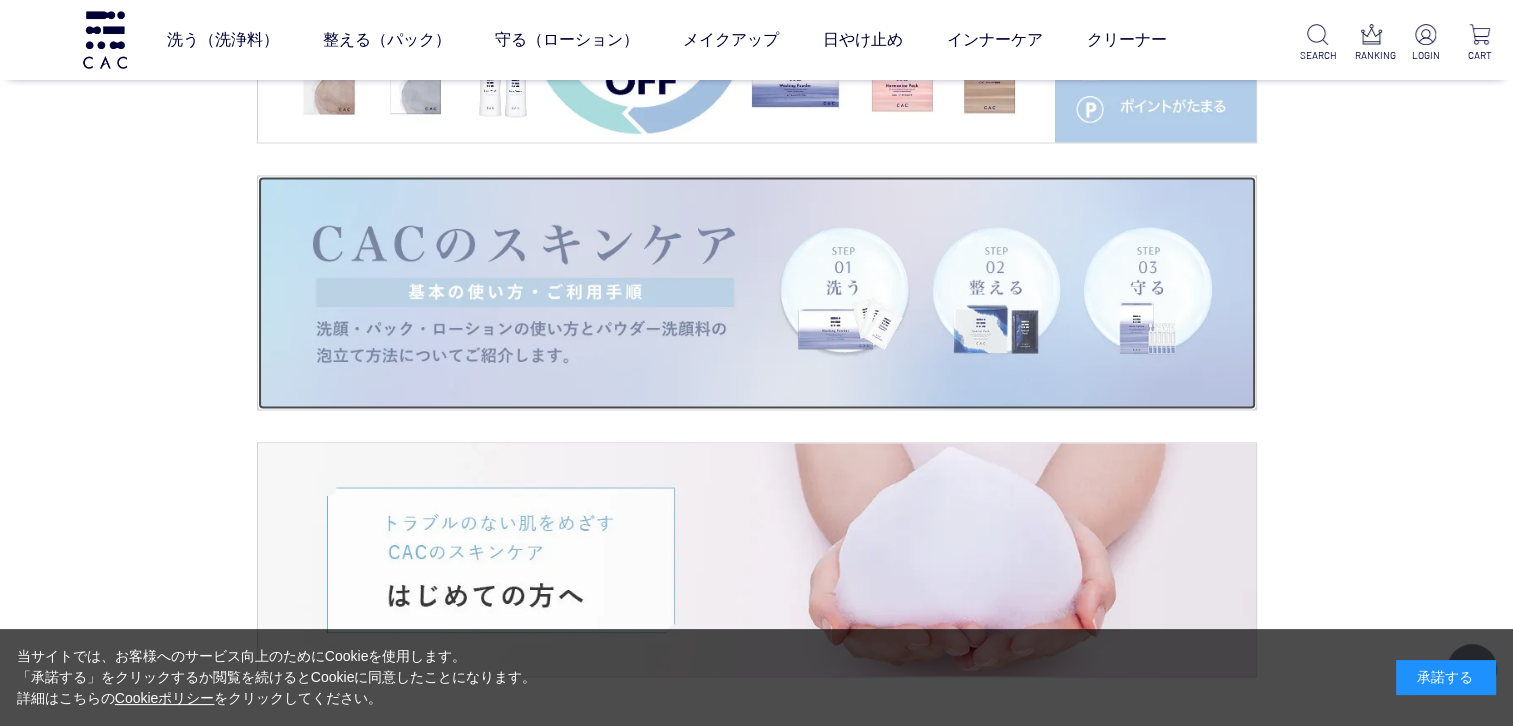 click at bounding box center (757, 292) 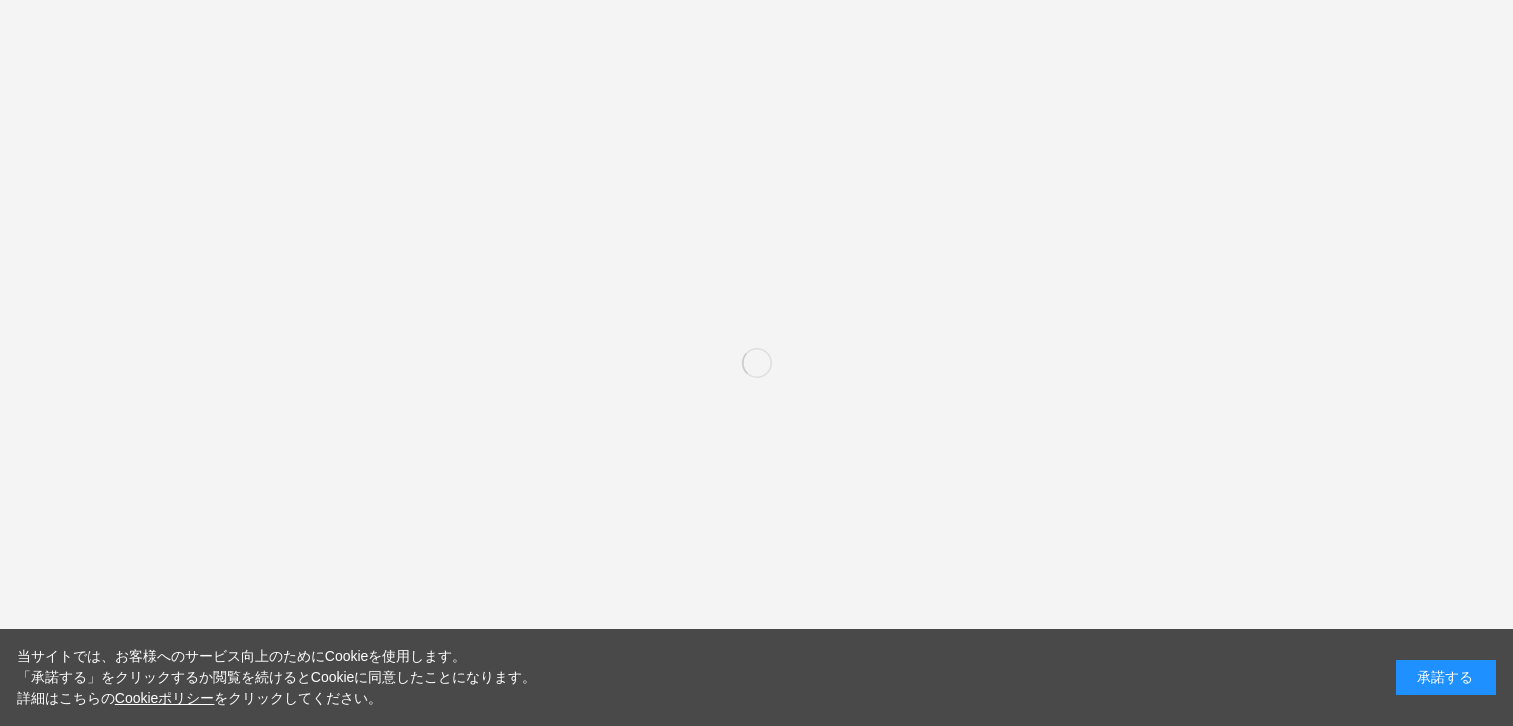 scroll, scrollTop: 0, scrollLeft: 0, axis: both 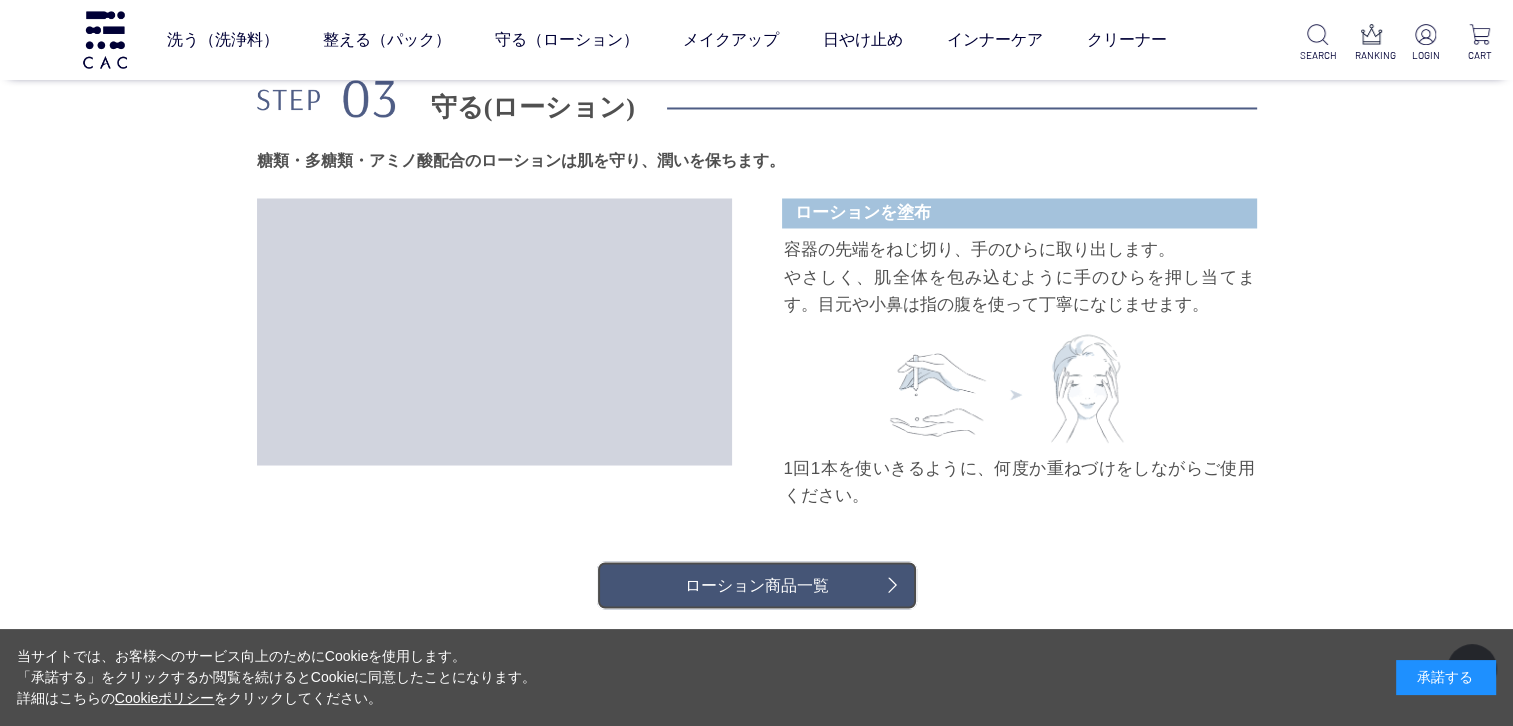 click on "ローション商品一覧" at bounding box center [757, 585] 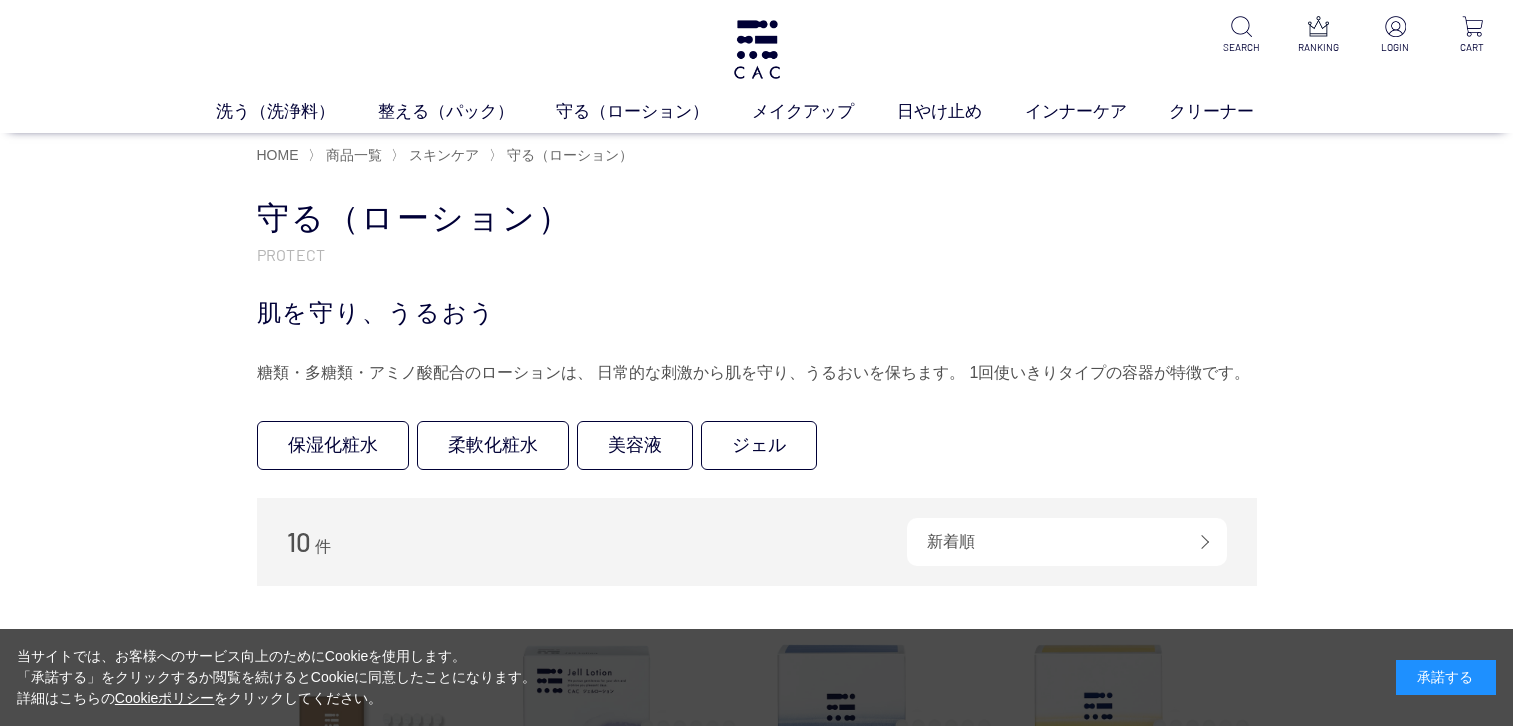 scroll, scrollTop: 0, scrollLeft: 0, axis: both 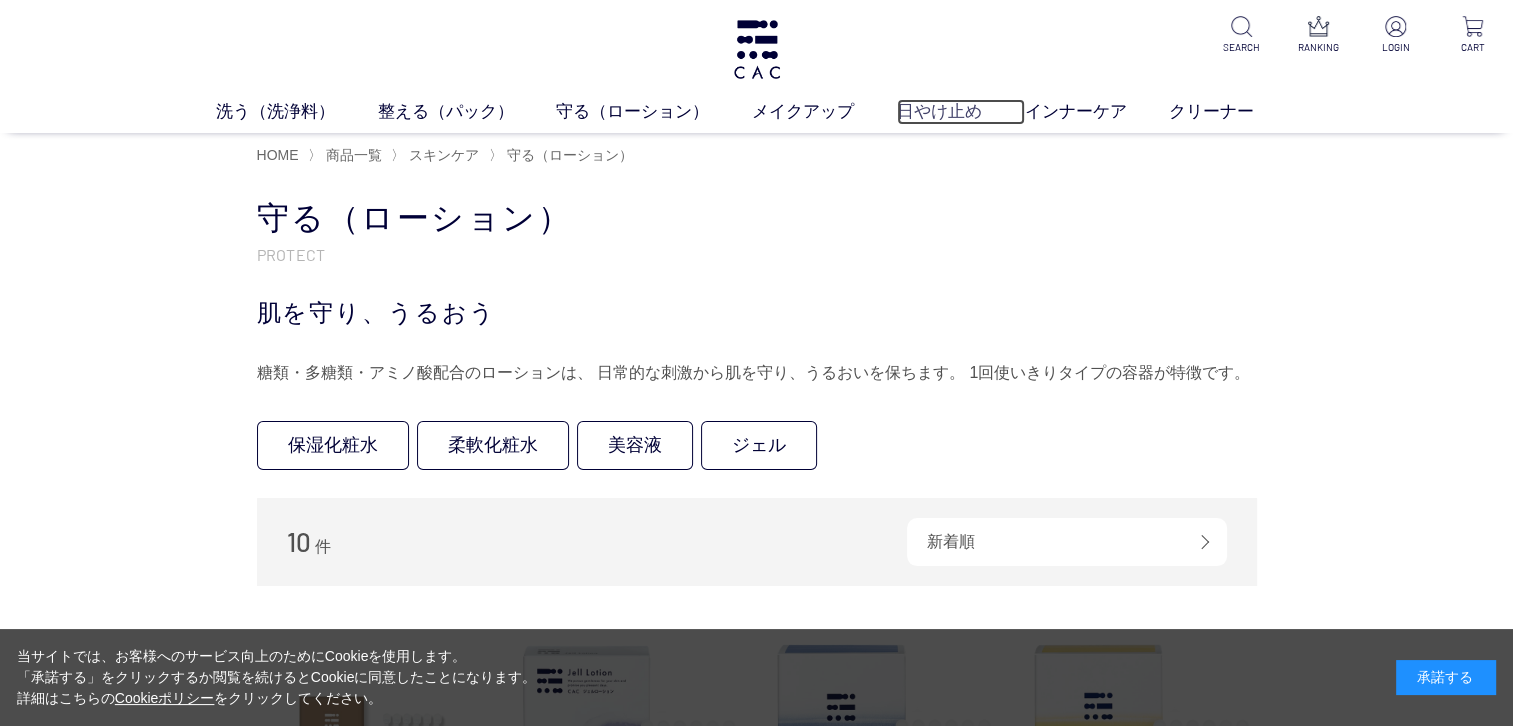 click on "日やけ止め" at bounding box center [961, 112] 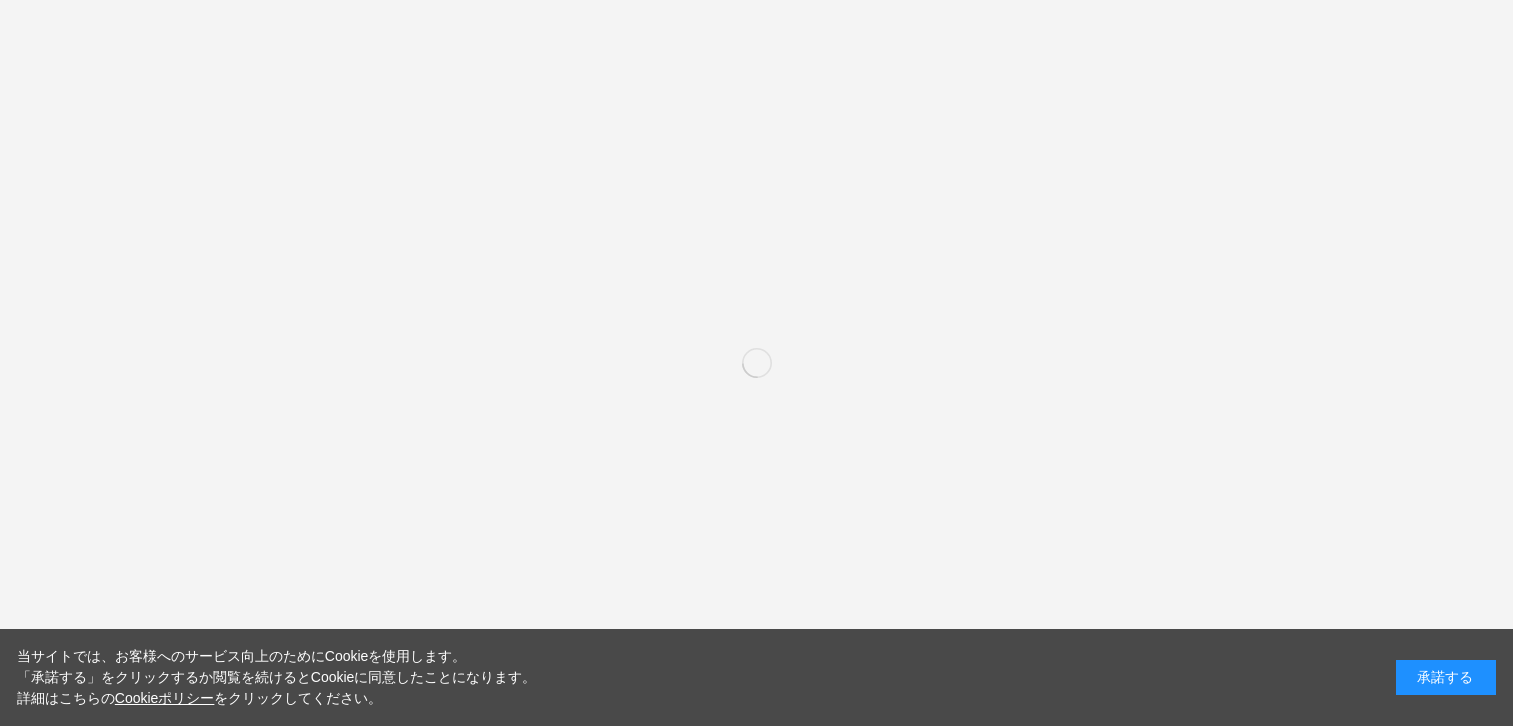 scroll, scrollTop: 0, scrollLeft: 0, axis: both 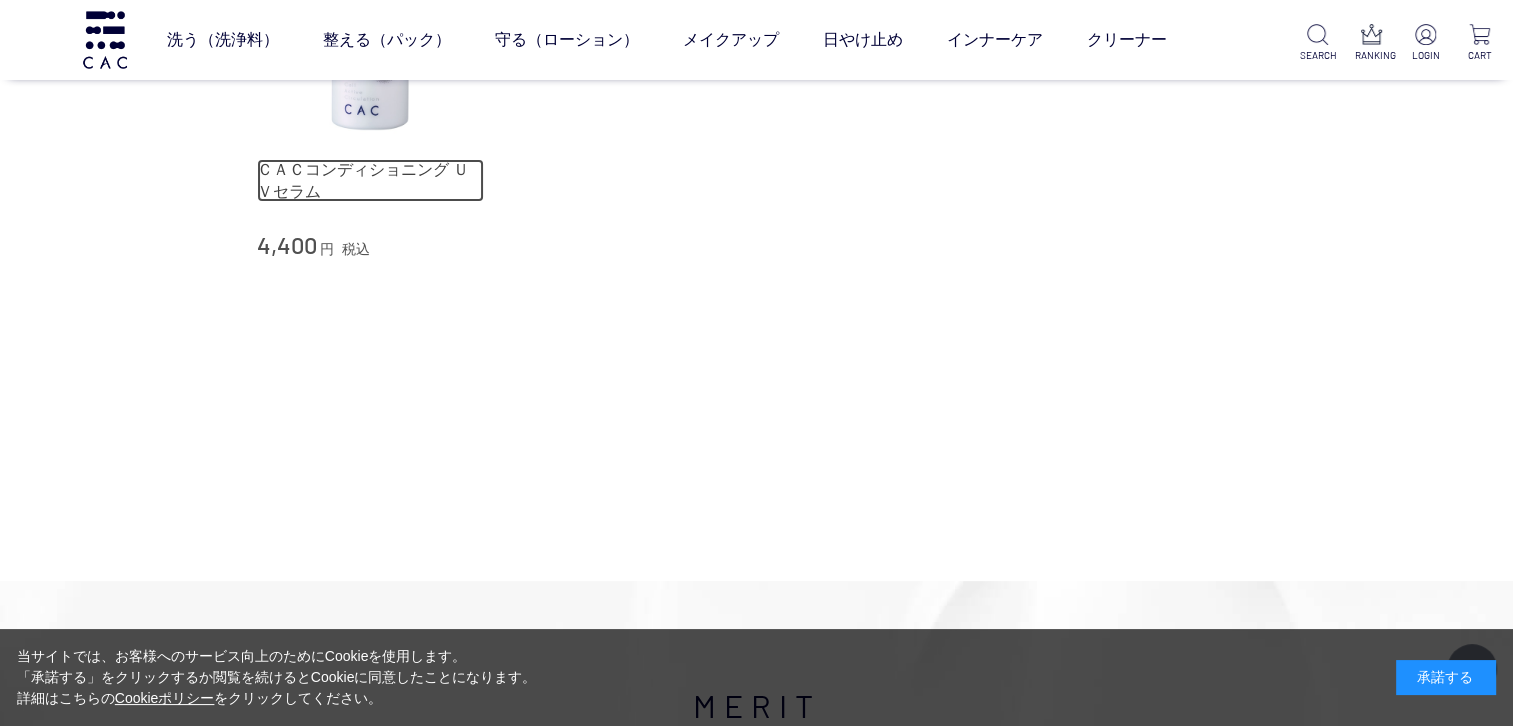 click on "ＣＡＣコンディショニング ＵＶセラム" at bounding box center [371, 180] 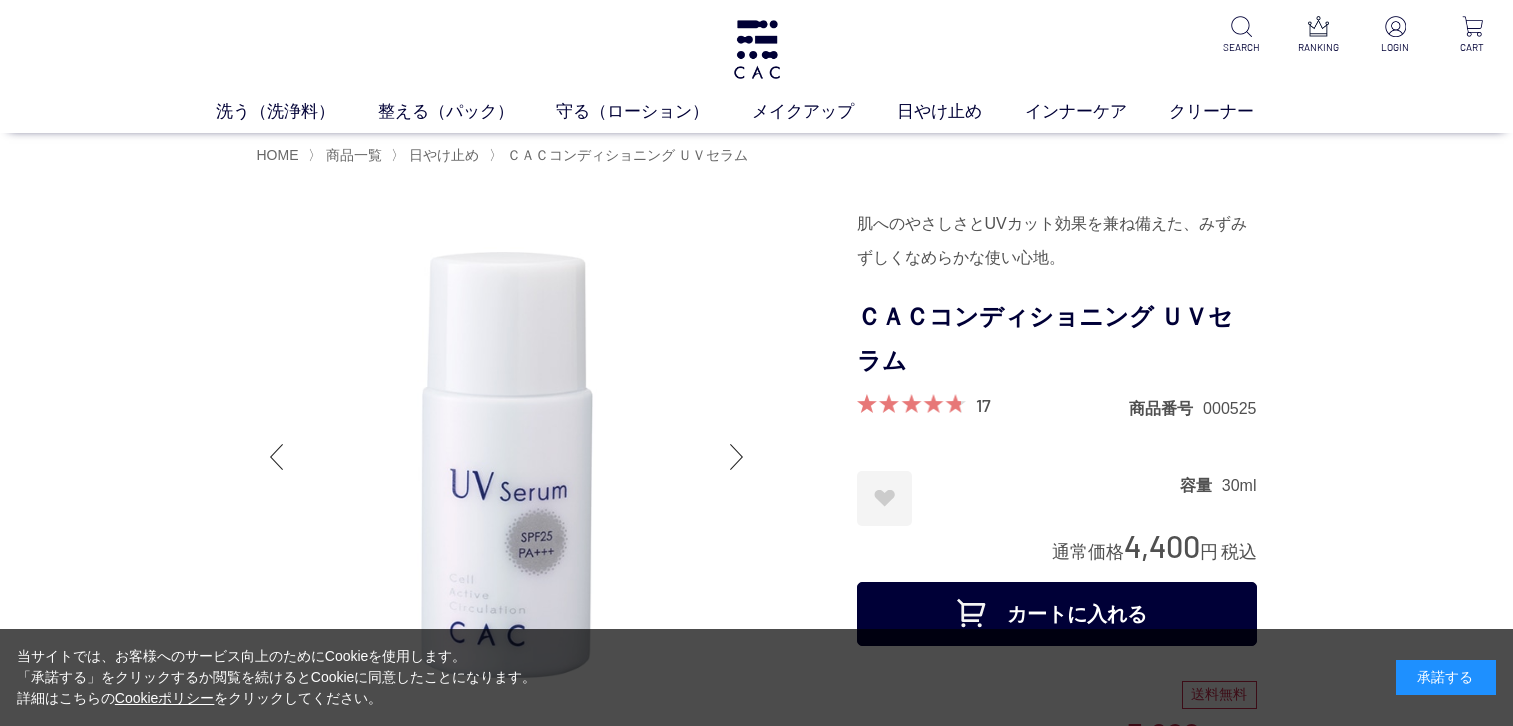 scroll, scrollTop: 0, scrollLeft: 0, axis: both 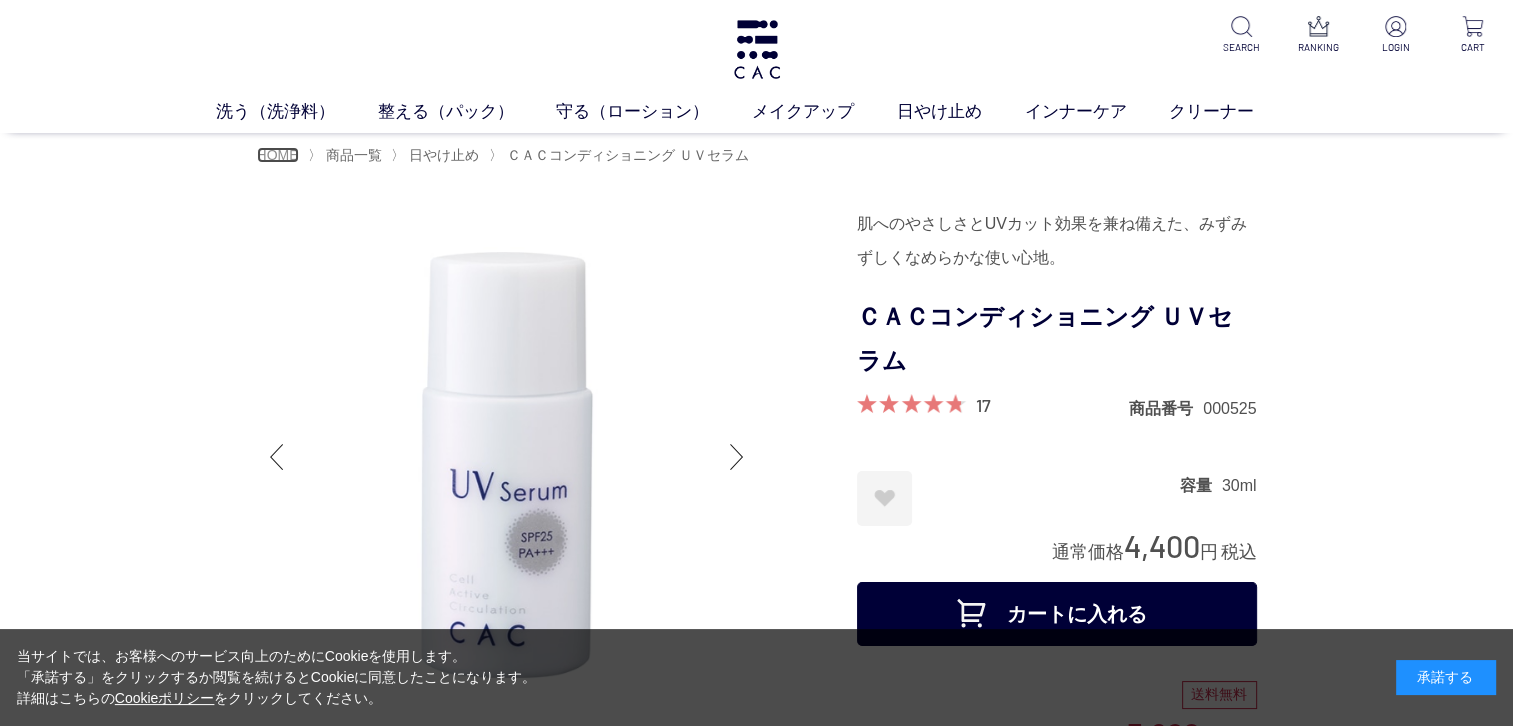 click on "HOME" at bounding box center [278, 155] 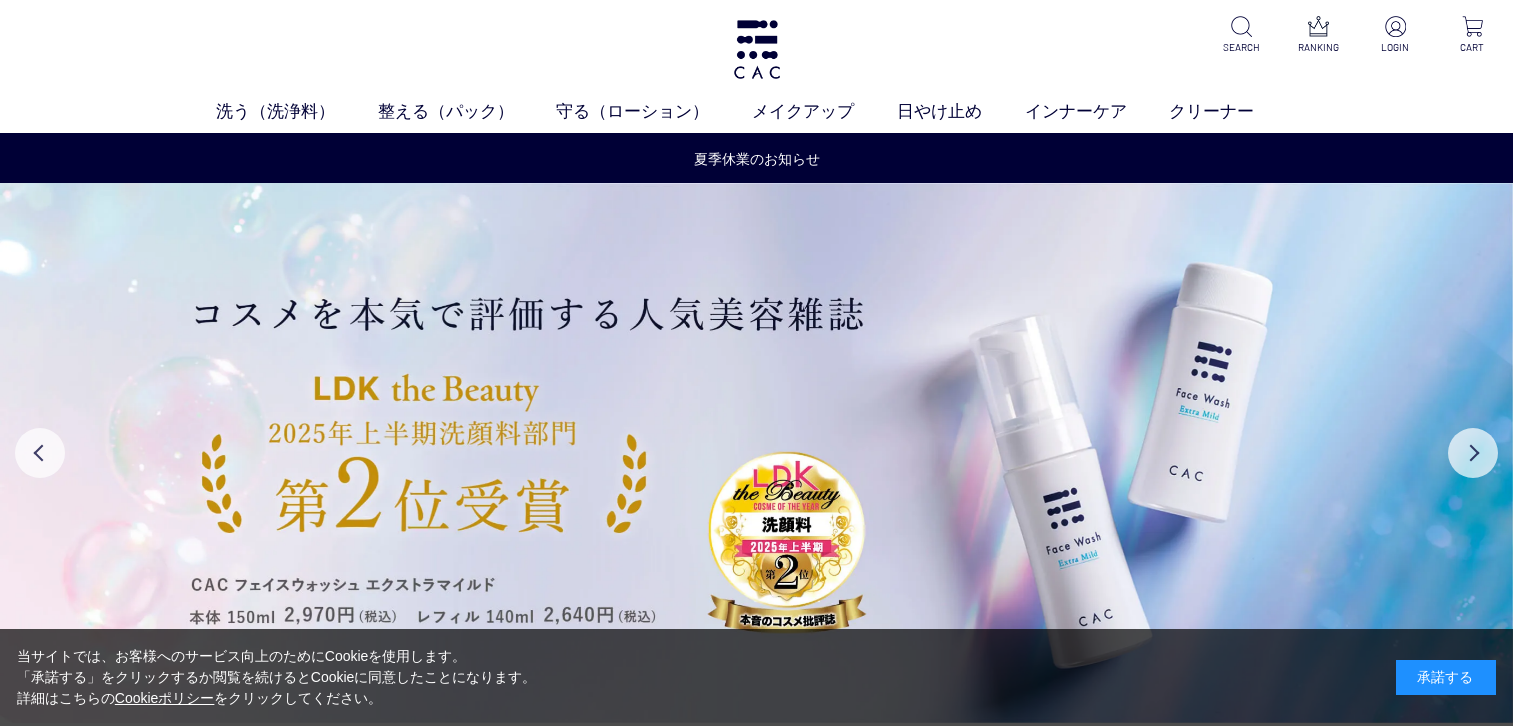 scroll, scrollTop: 0, scrollLeft: 0, axis: both 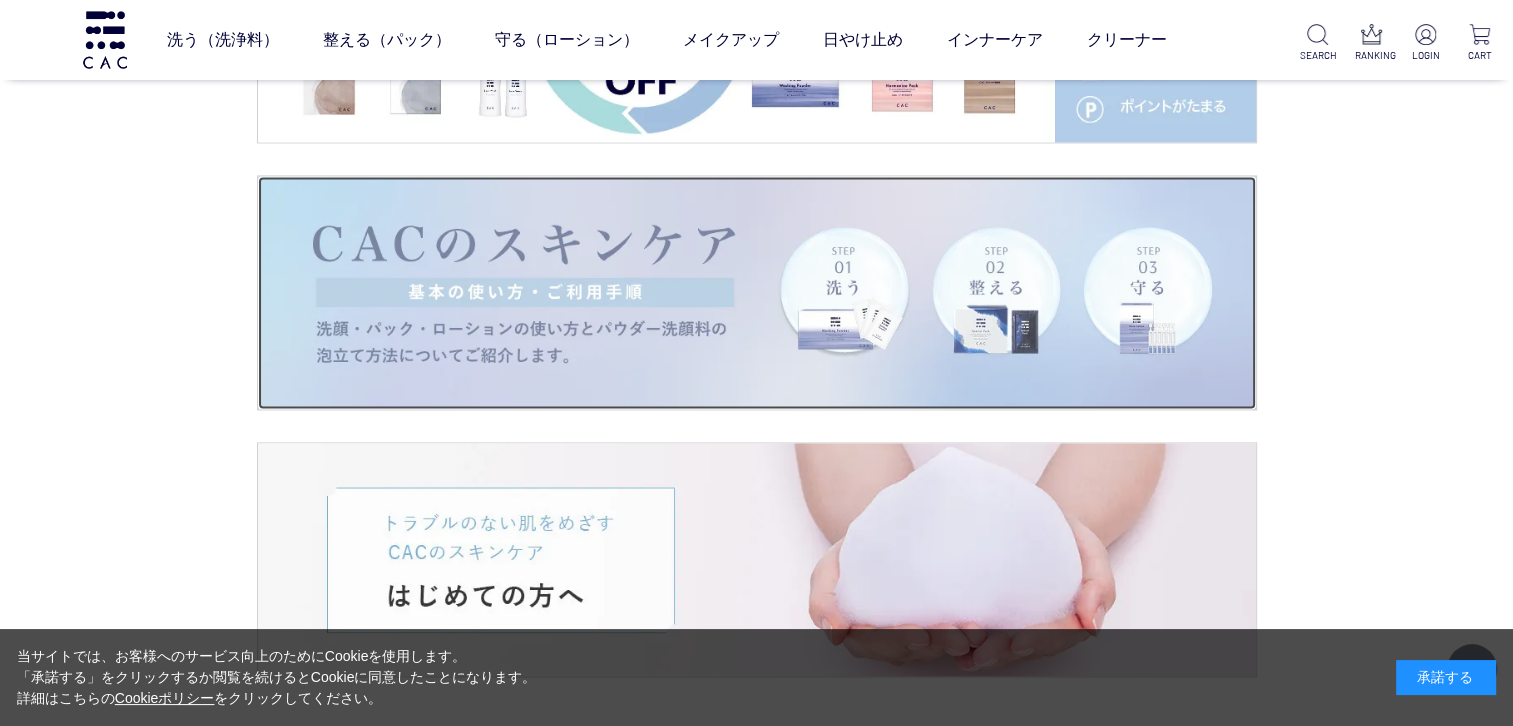click at bounding box center [757, 292] 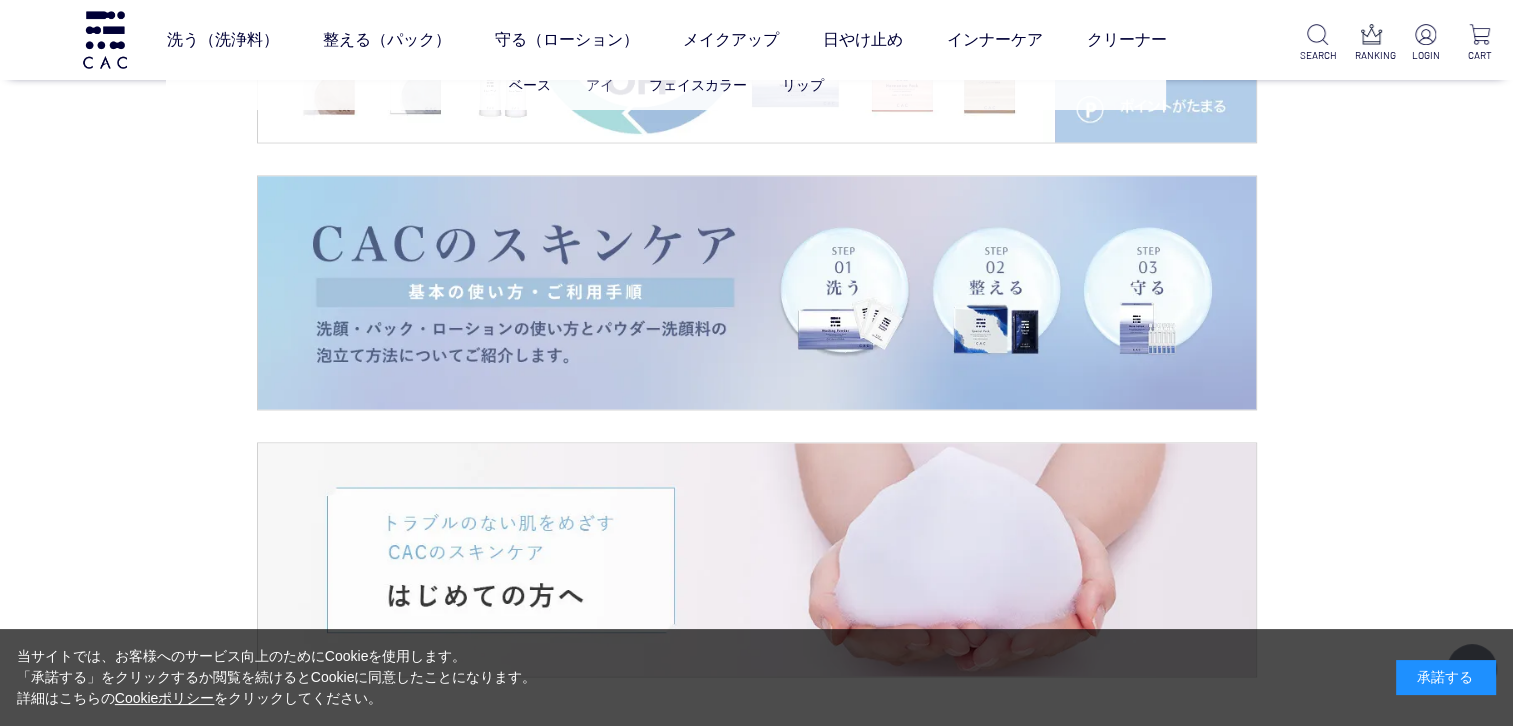 scroll, scrollTop: 3500, scrollLeft: 0, axis: vertical 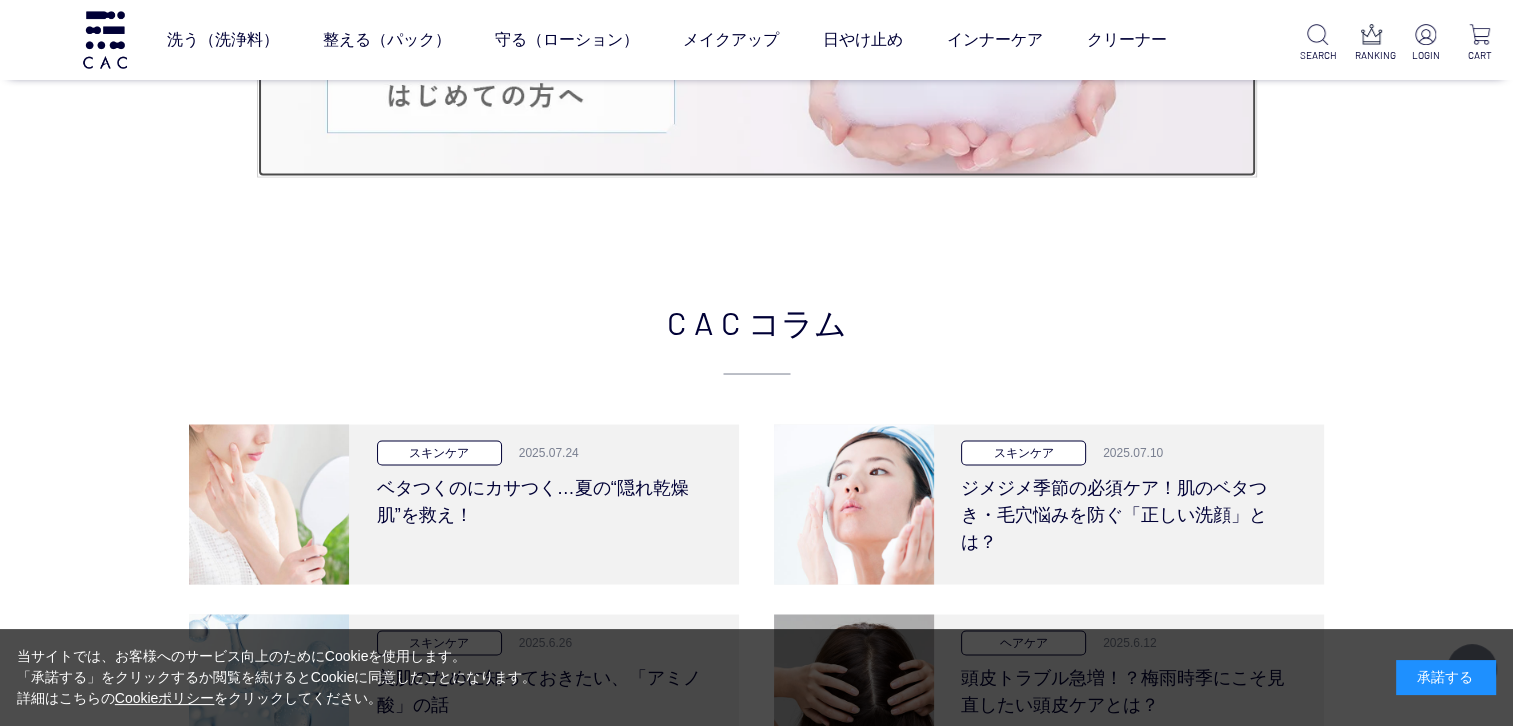 click at bounding box center (757, 59) 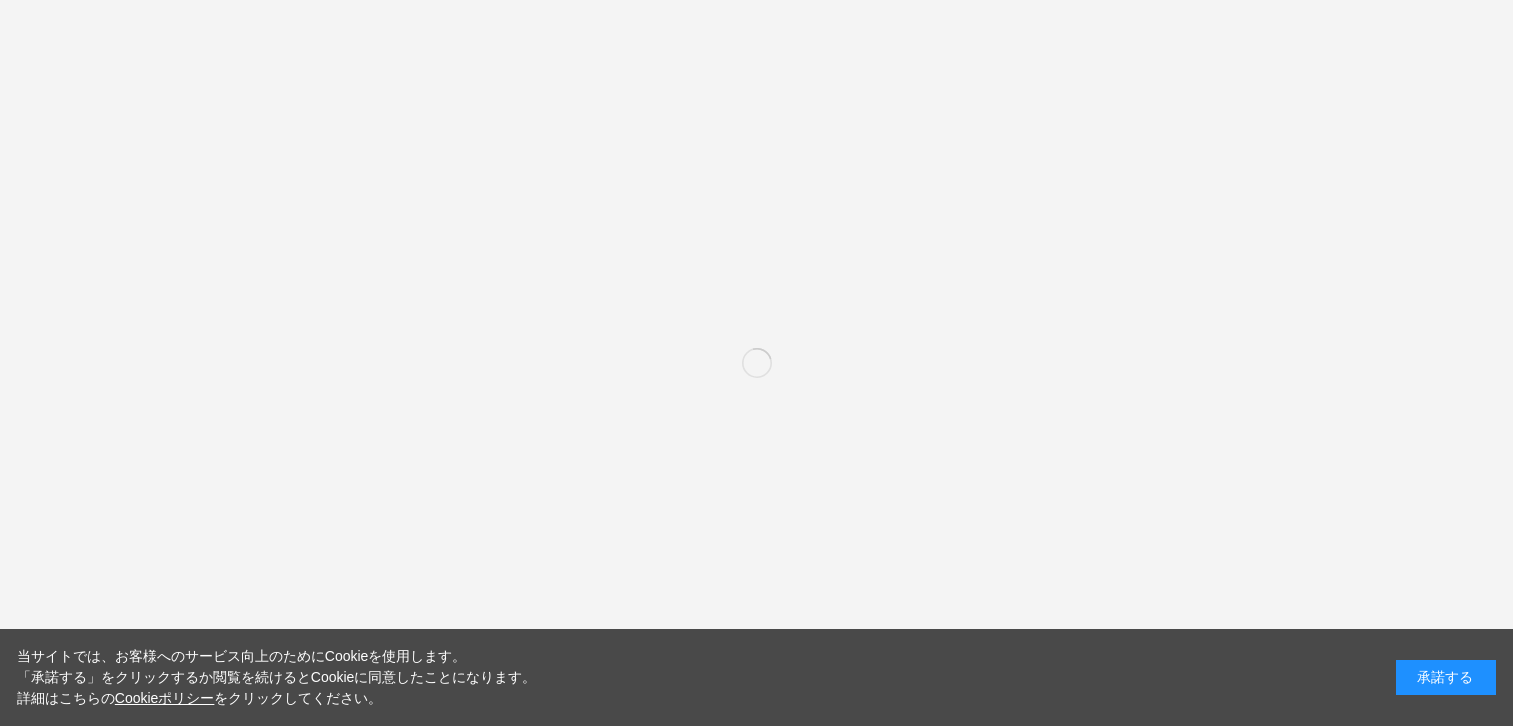 scroll, scrollTop: 0, scrollLeft: 0, axis: both 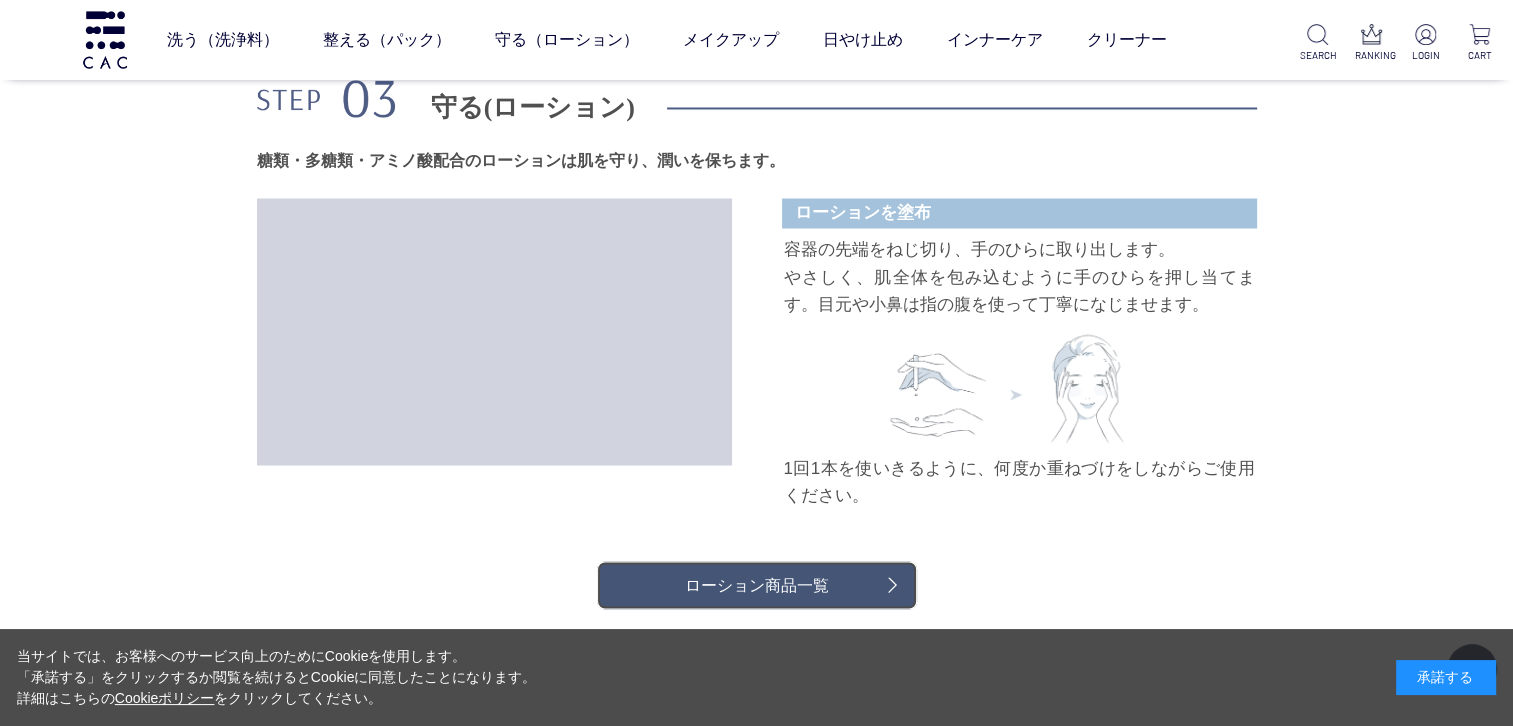 click on "ローション商品一覧" at bounding box center (757, 585) 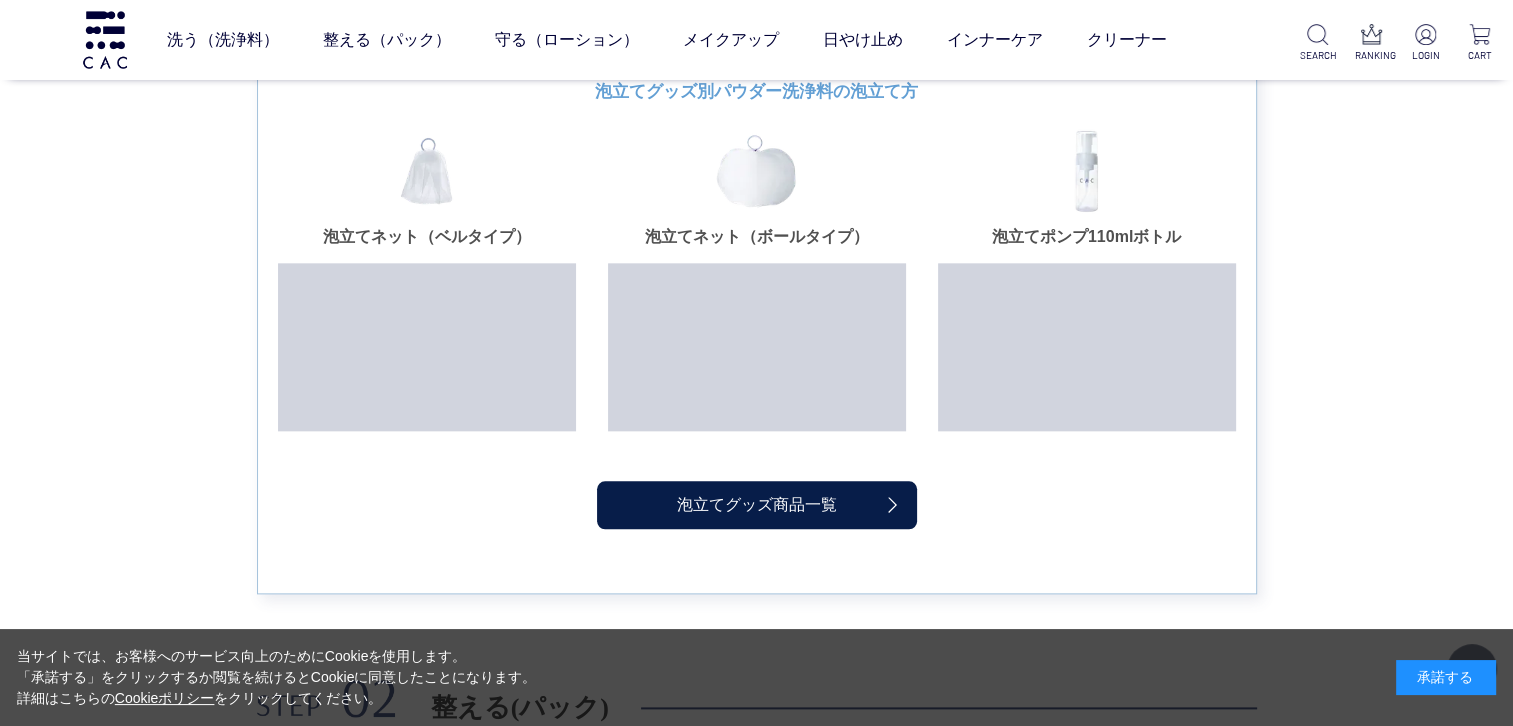 scroll, scrollTop: 2000, scrollLeft: 0, axis: vertical 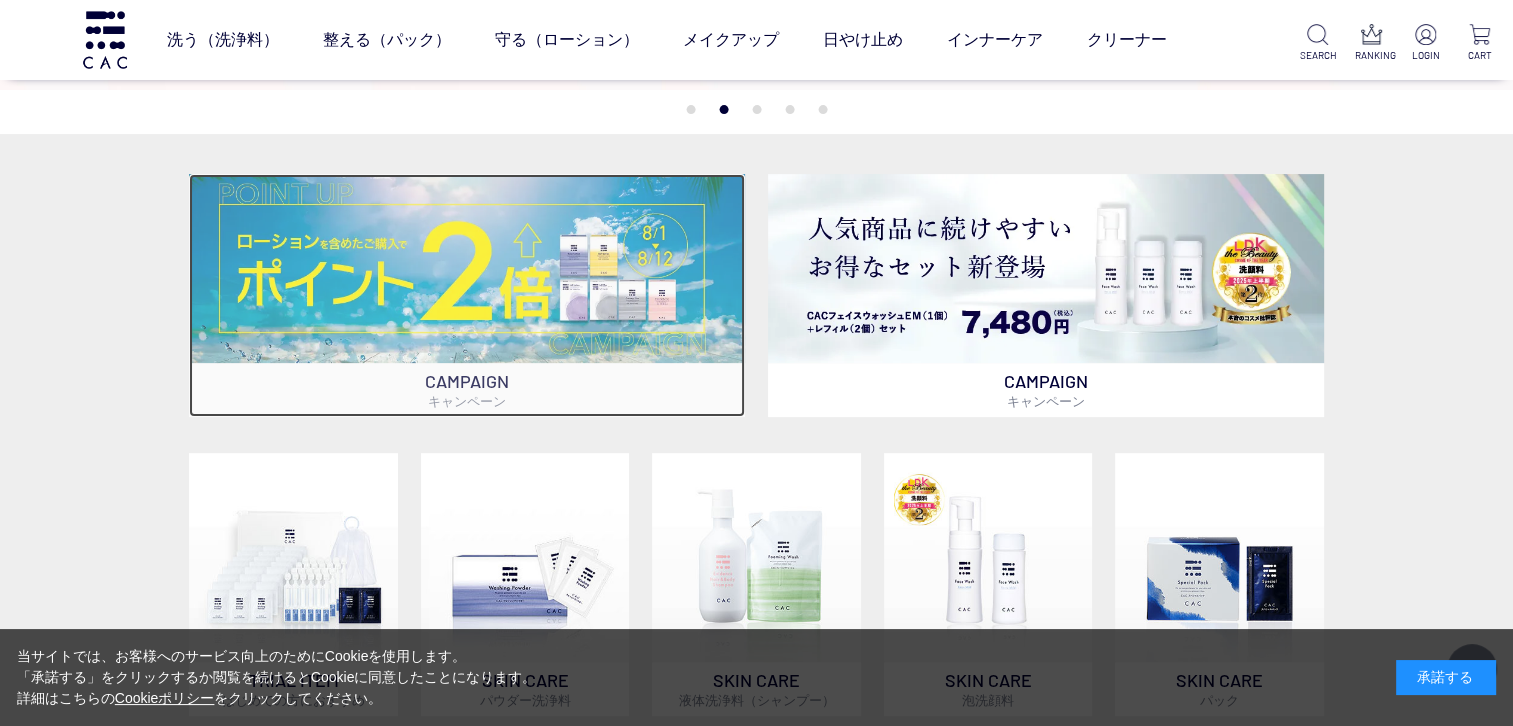 click at bounding box center [467, 268] 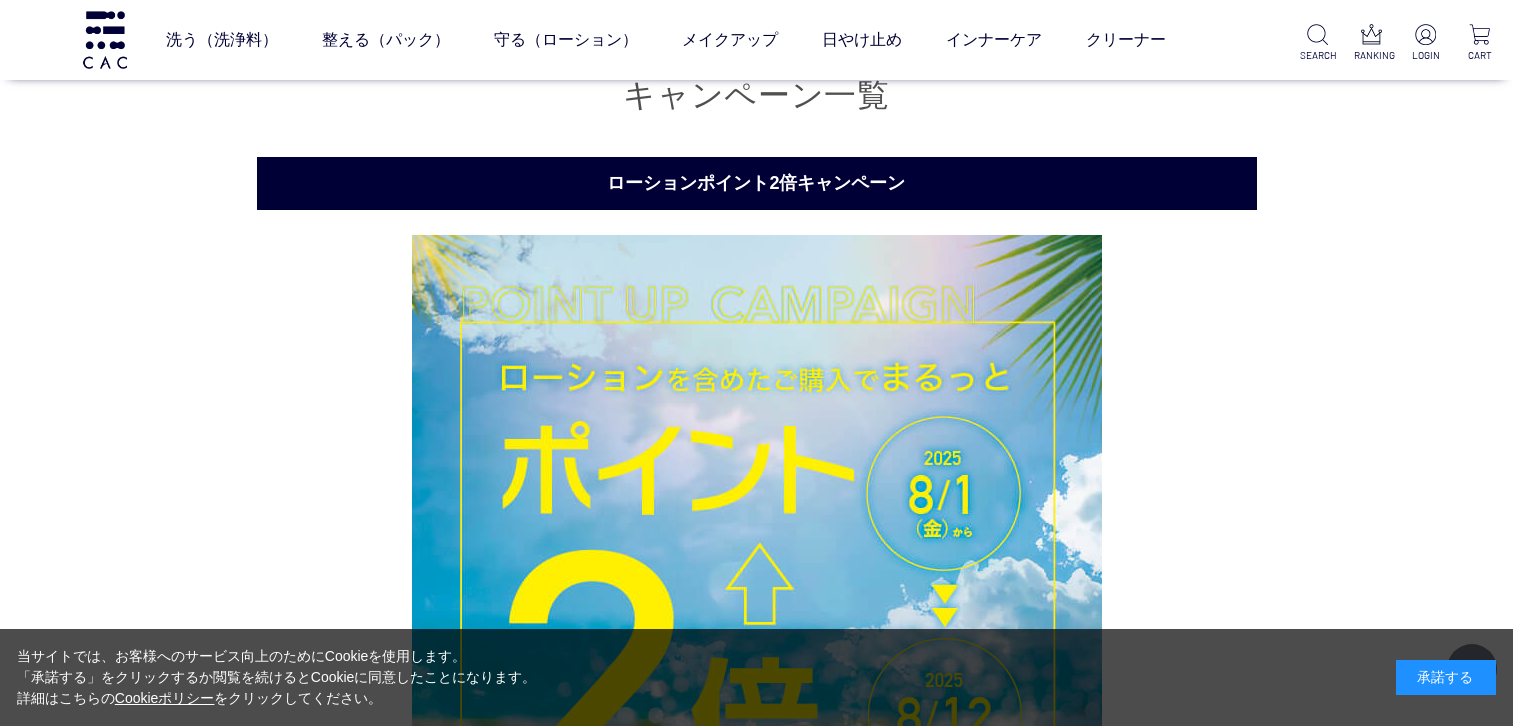 scroll, scrollTop: 289, scrollLeft: 0, axis: vertical 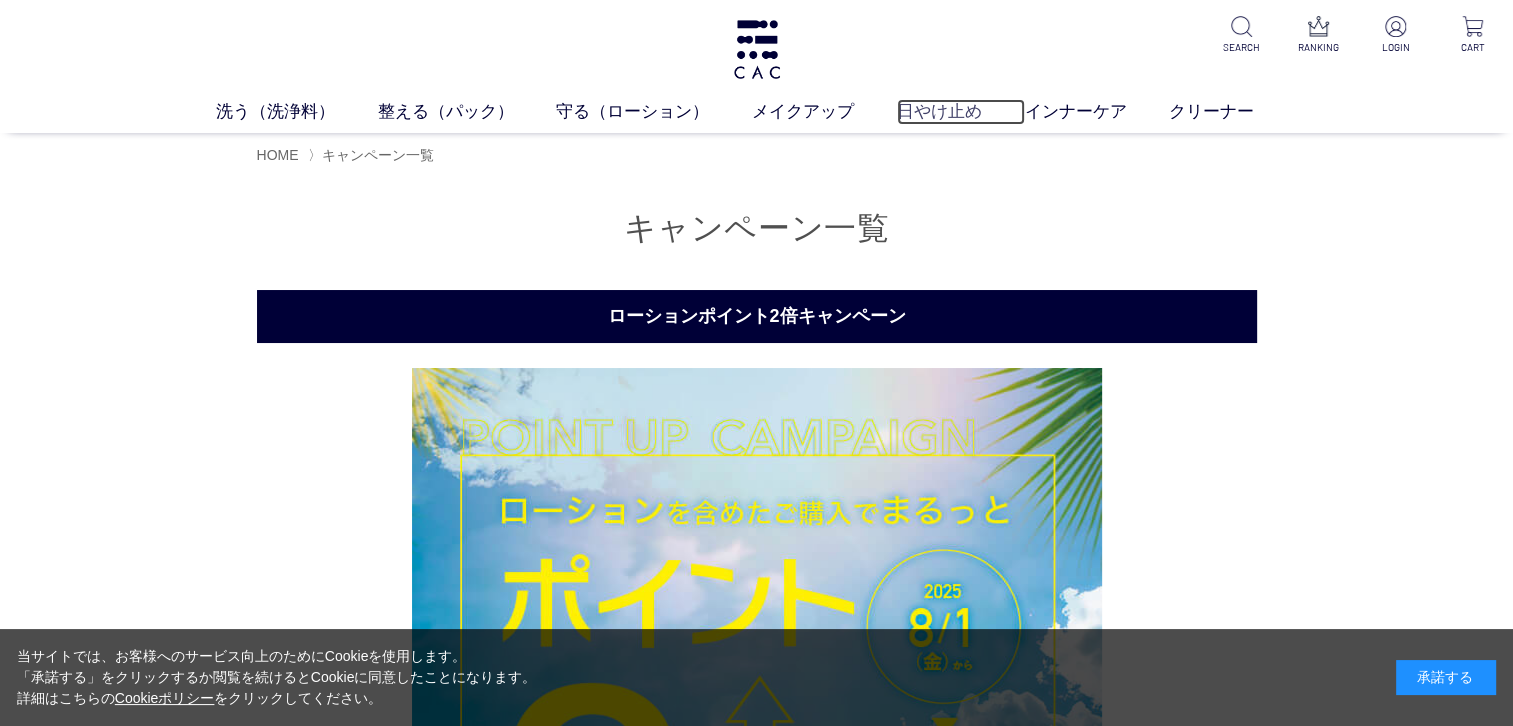 click on "日やけ止め" at bounding box center [961, 112] 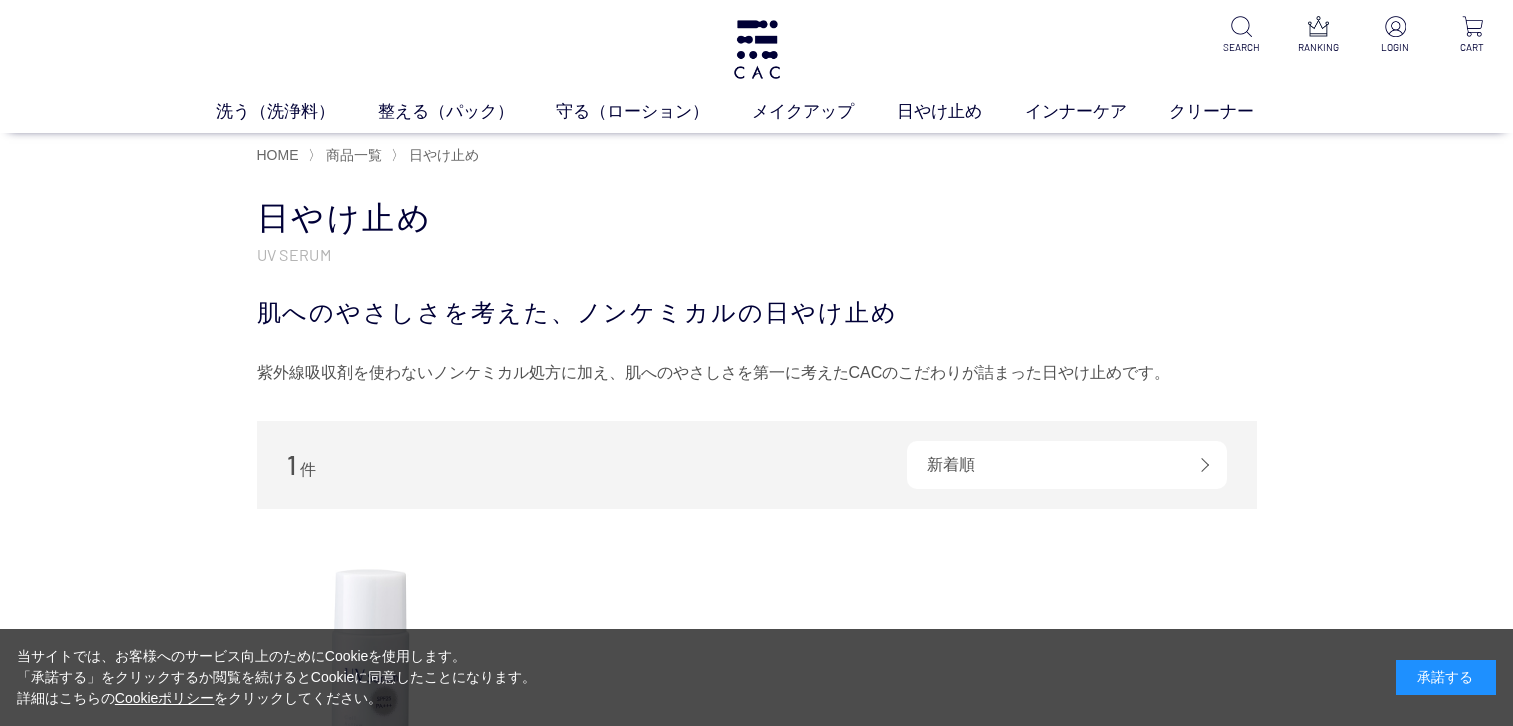 scroll, scrollTop: 0, scrollLeft: 0, axis: both 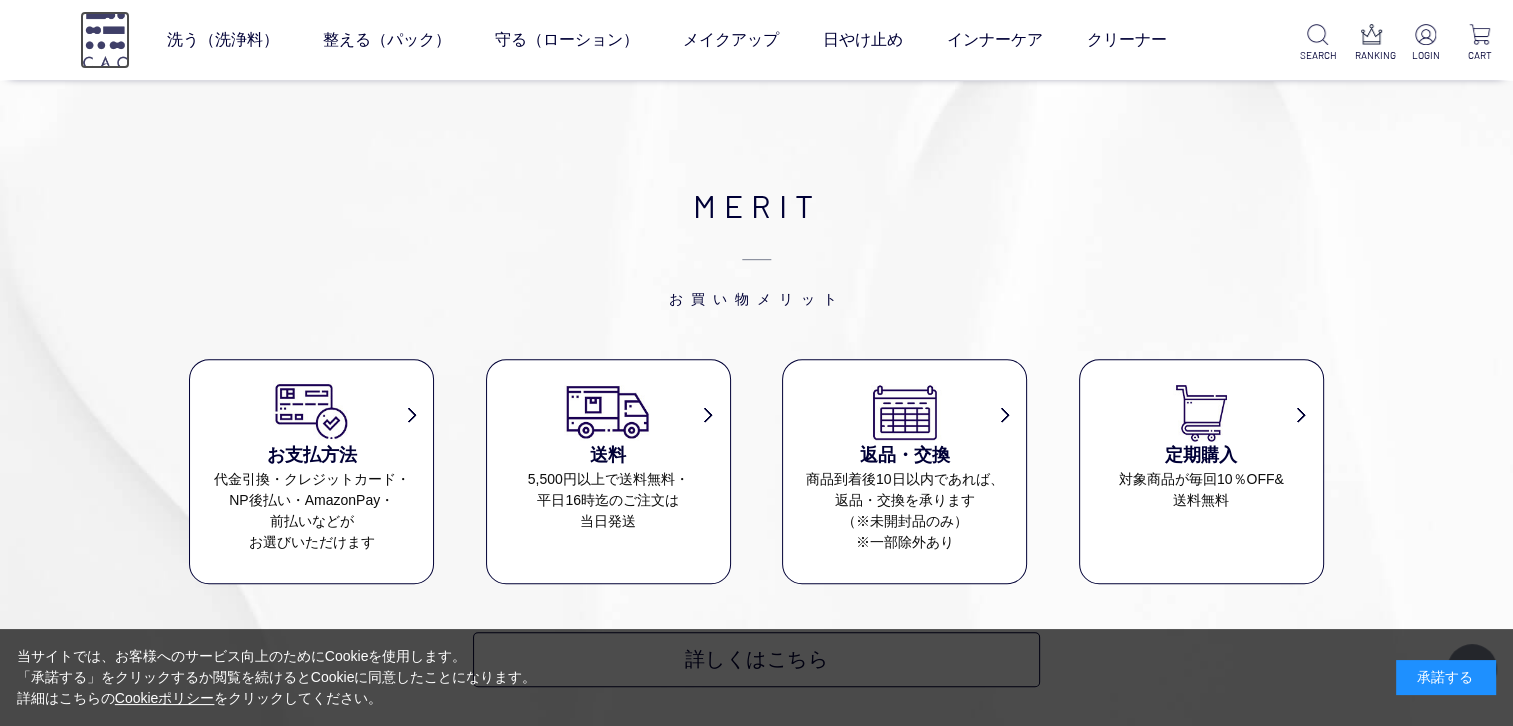 click at bounding box center (105, 39) 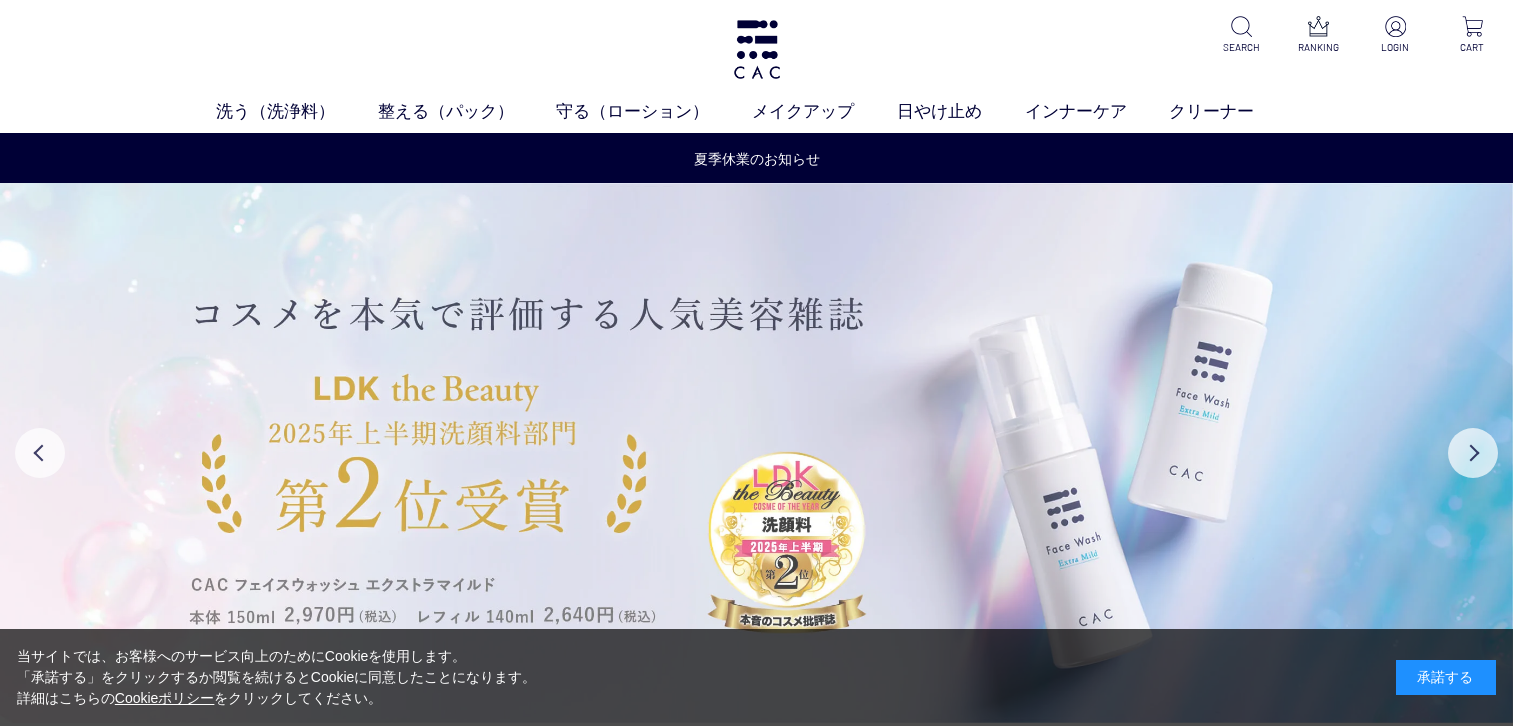 scroll, scrollTop: 0, scrollLeft: 0, axis: both 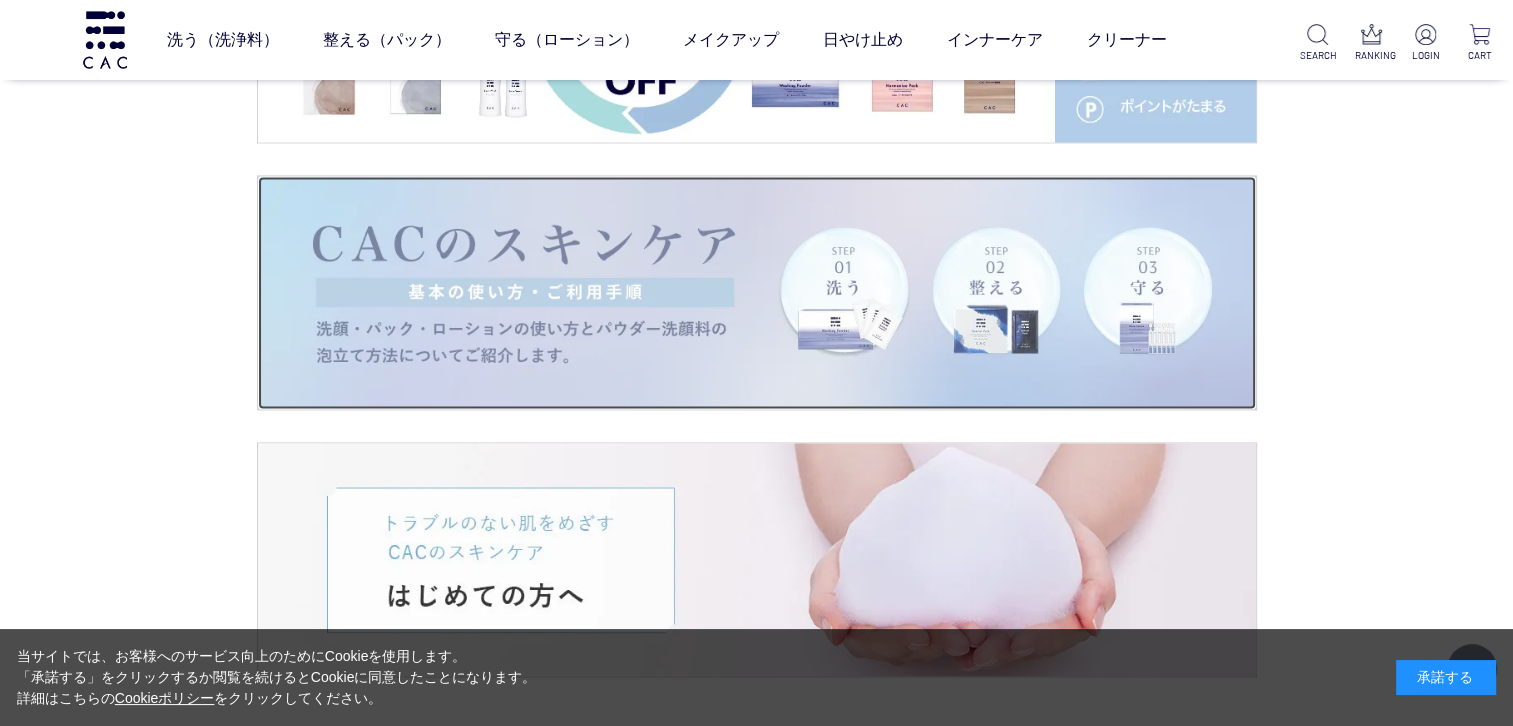 click at bounding box center [757, 292] 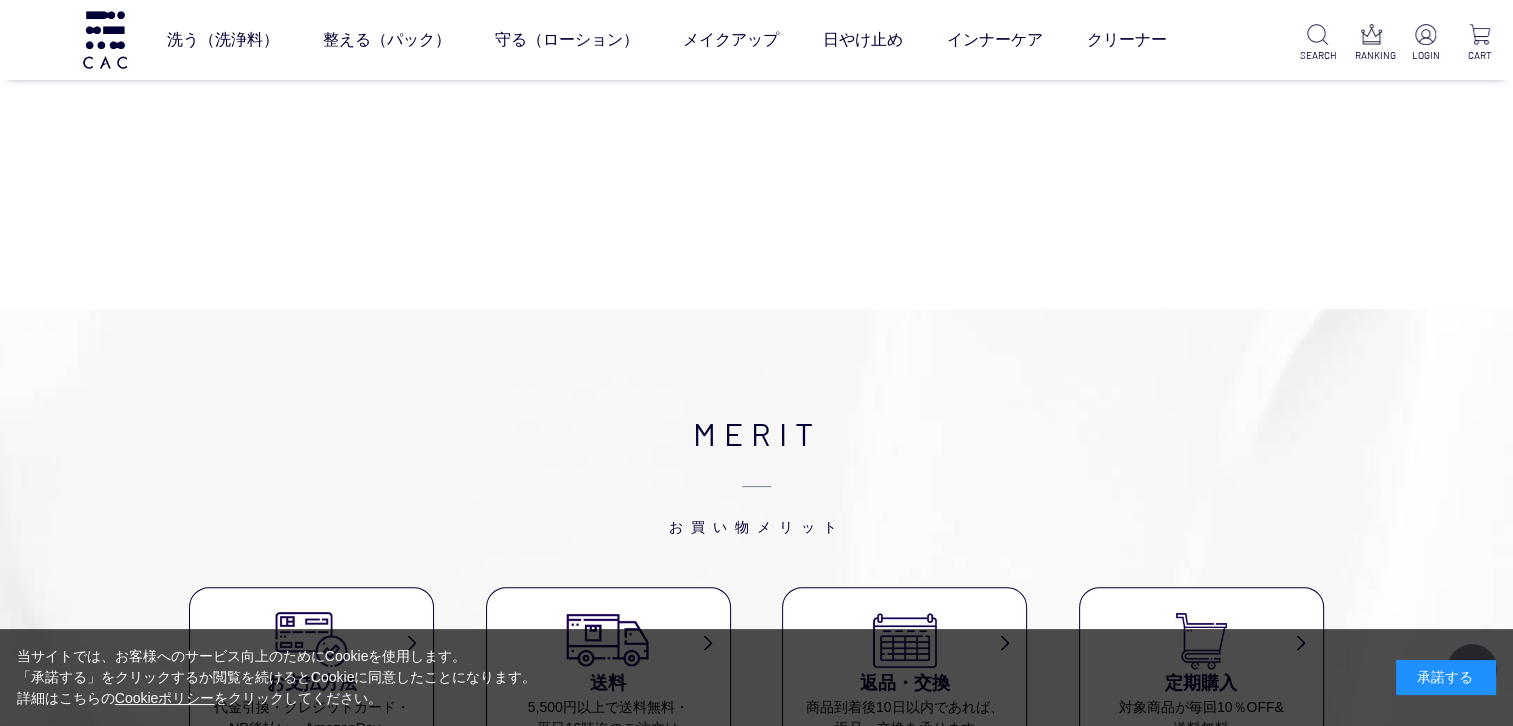 scroll, scrollTop: 7500, scrollLeft: 0, axis: vertical 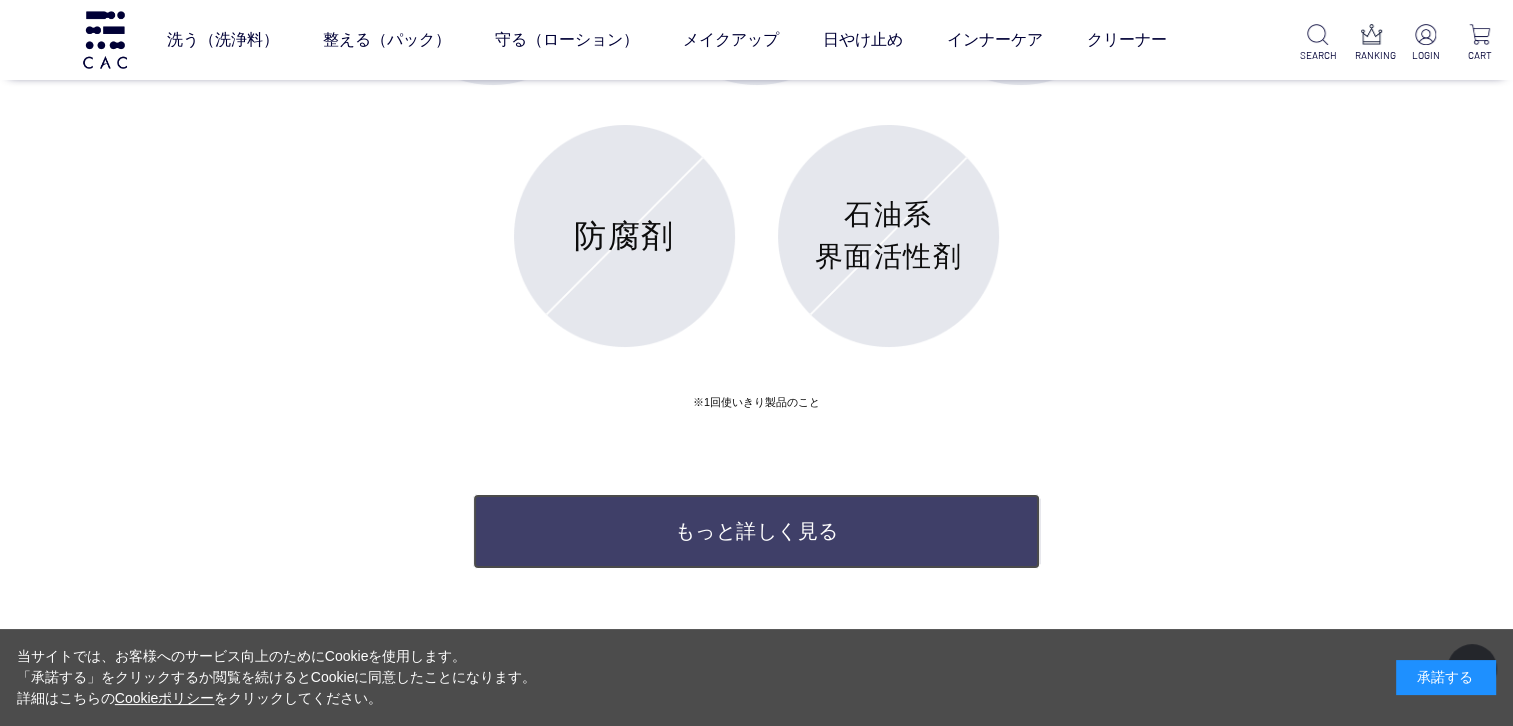 click on "もっと詳しく見る" at bounding box center [756, 531] 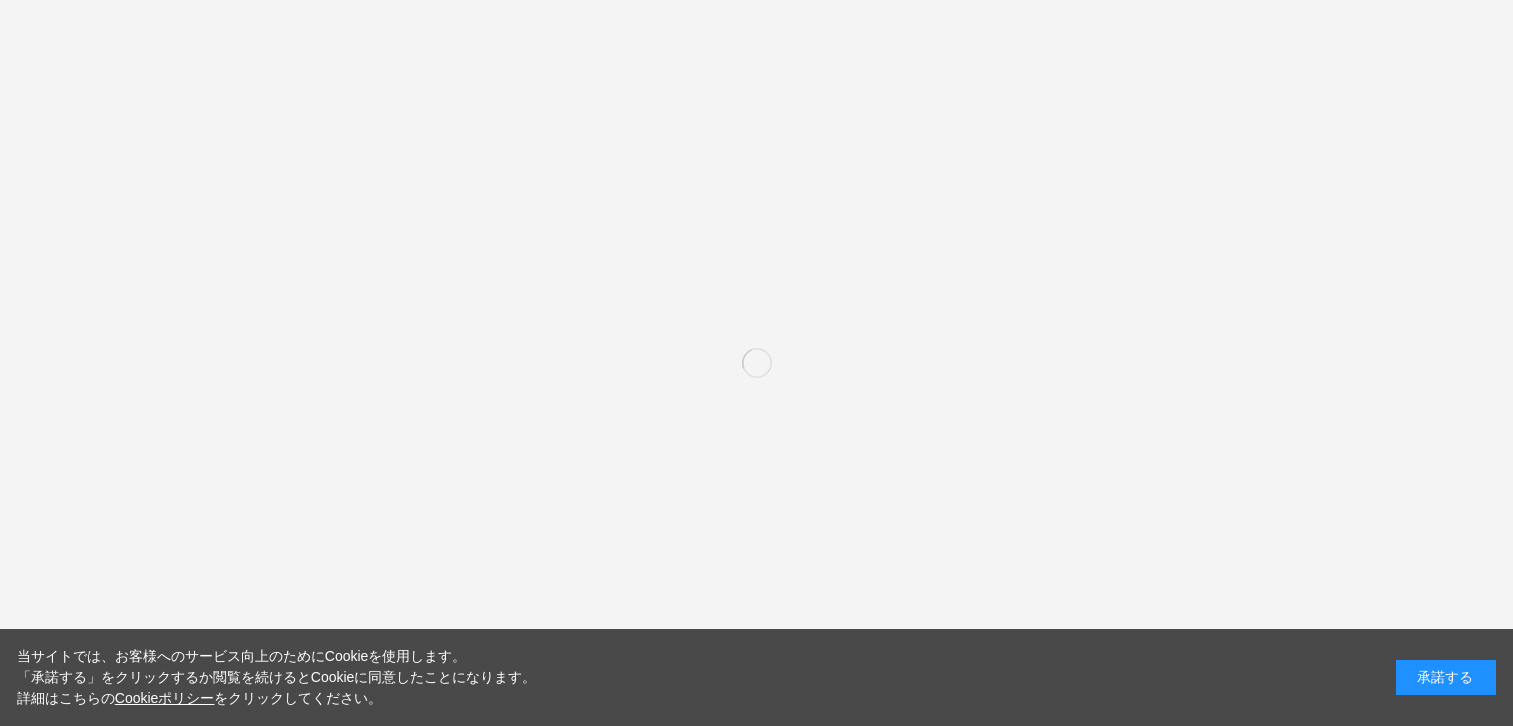 scroll, scrollTop: 0, scrollLeft: 0, axis: both 